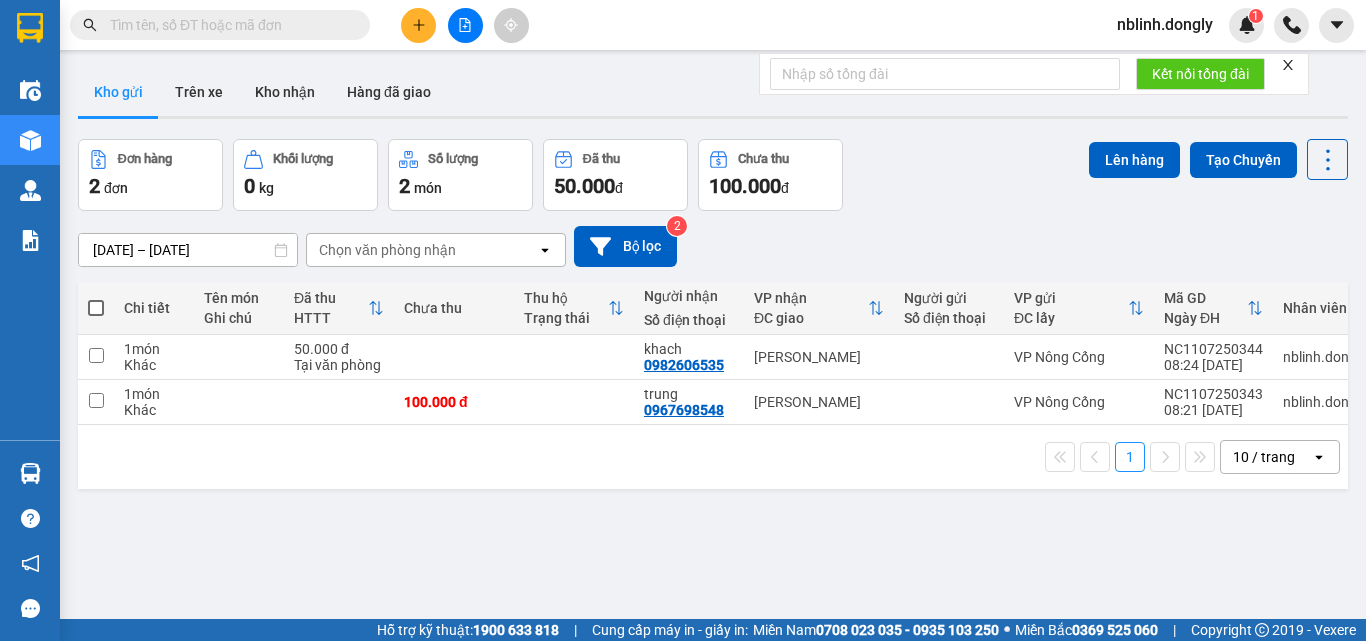 scroll, scrollTop: 0, scrollLeft: 0, axis: both 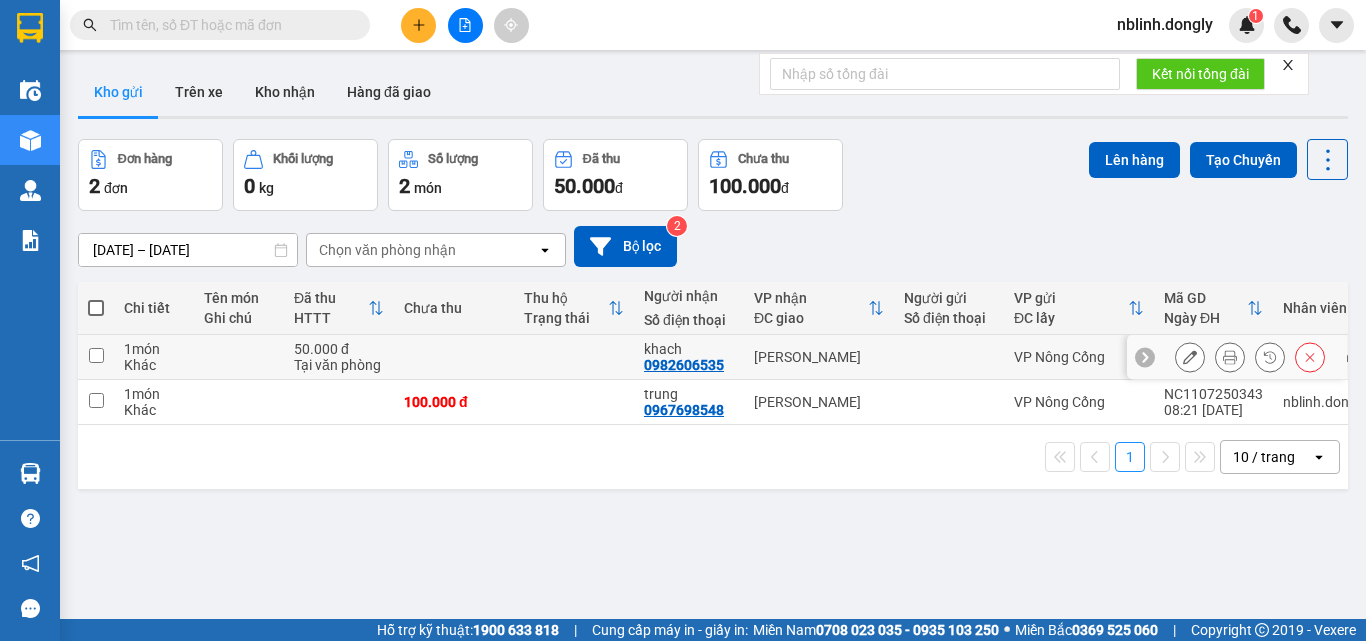 click at bounding box center [574, 357] 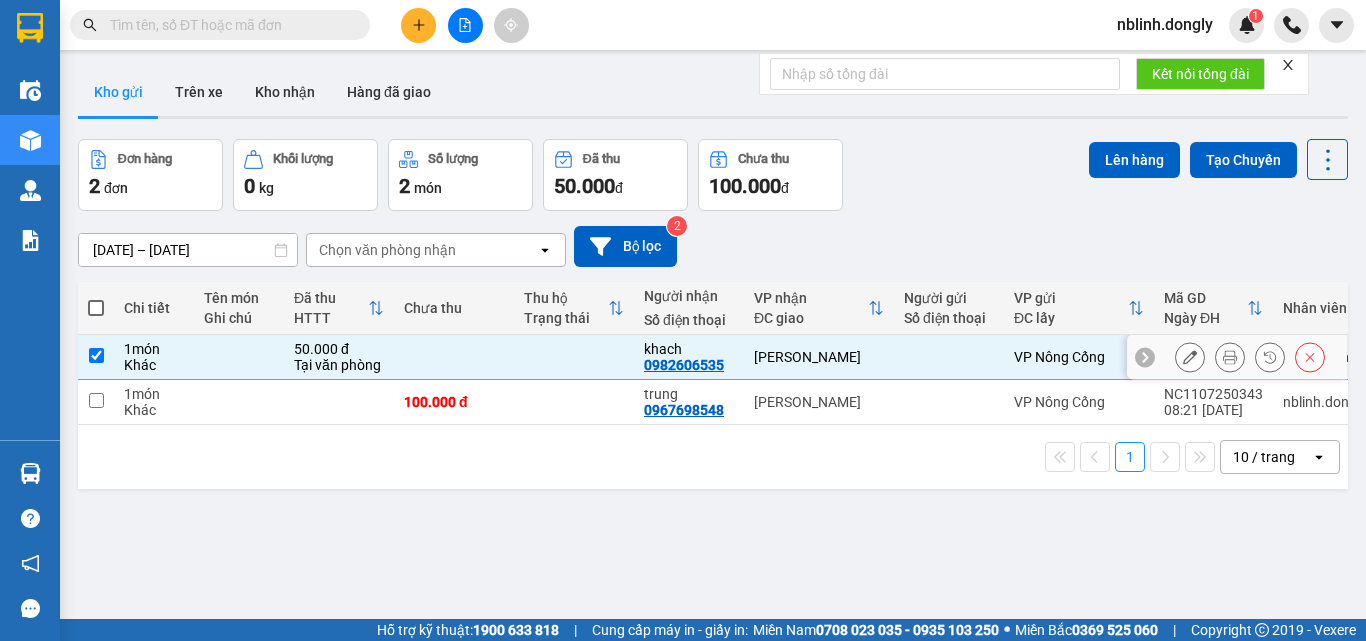click at bounding box center (574, 357) 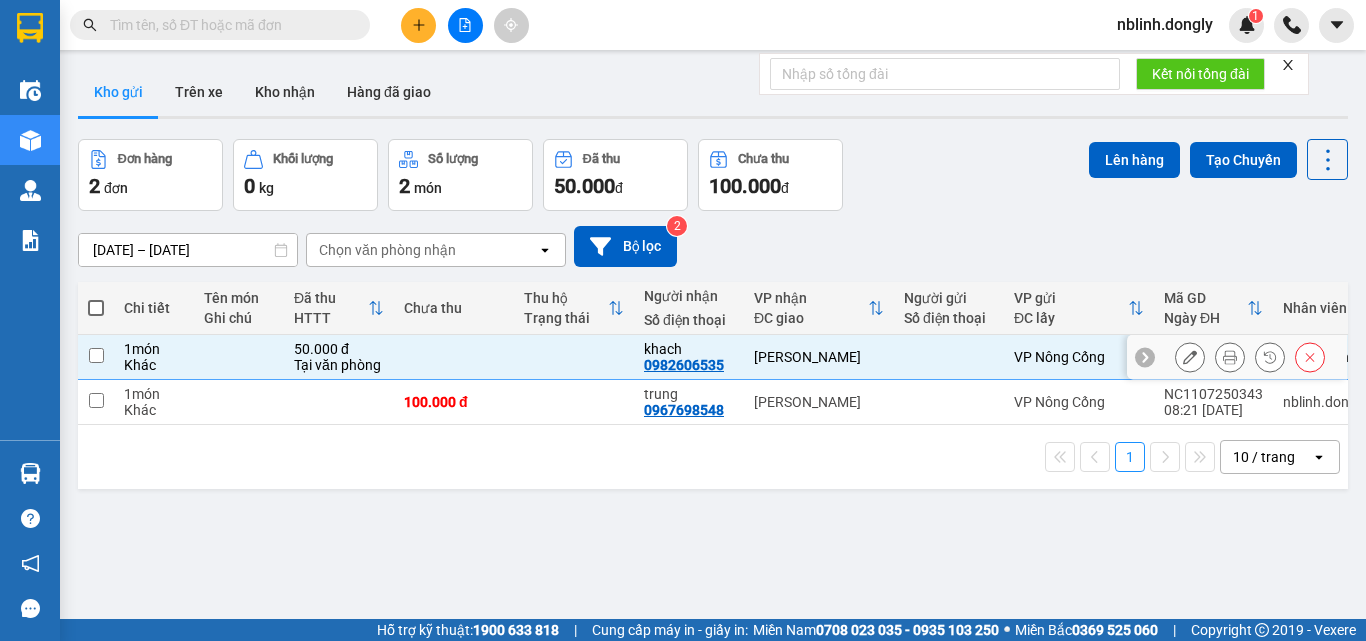 checkbox on "false" 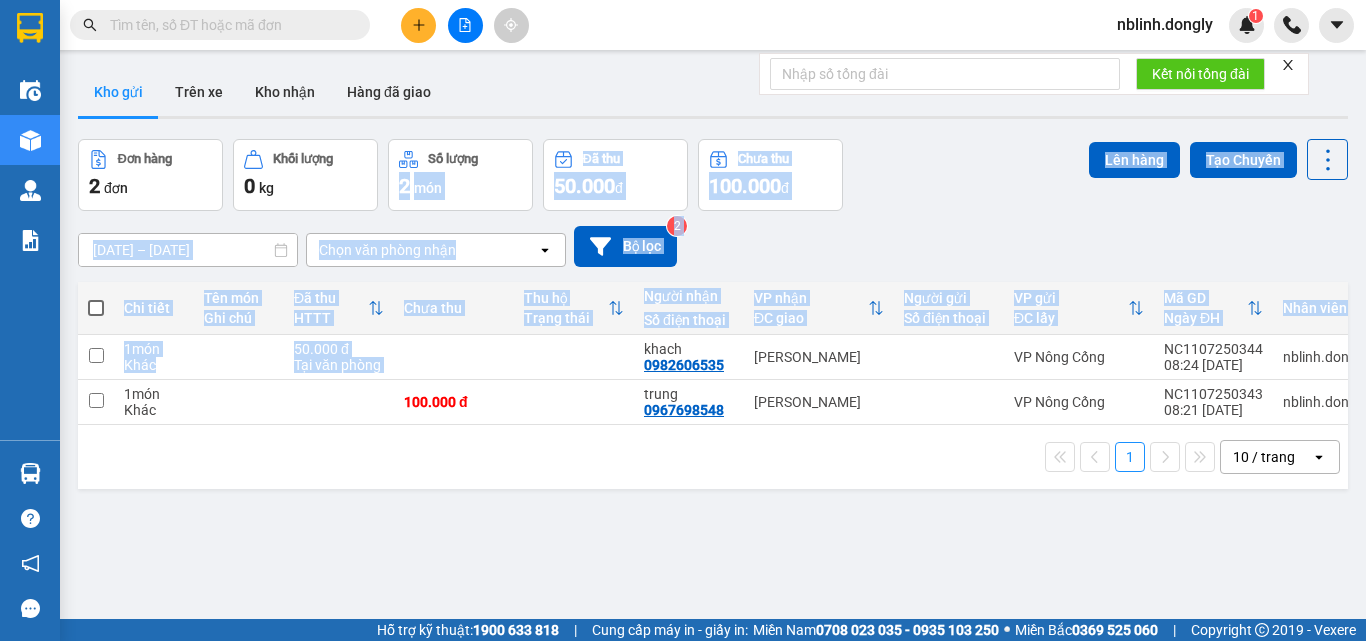 drag, startPoint x: 544, startPoint y: 358, endPoint x: 589, endPoint y: 143, distance: 219.65883 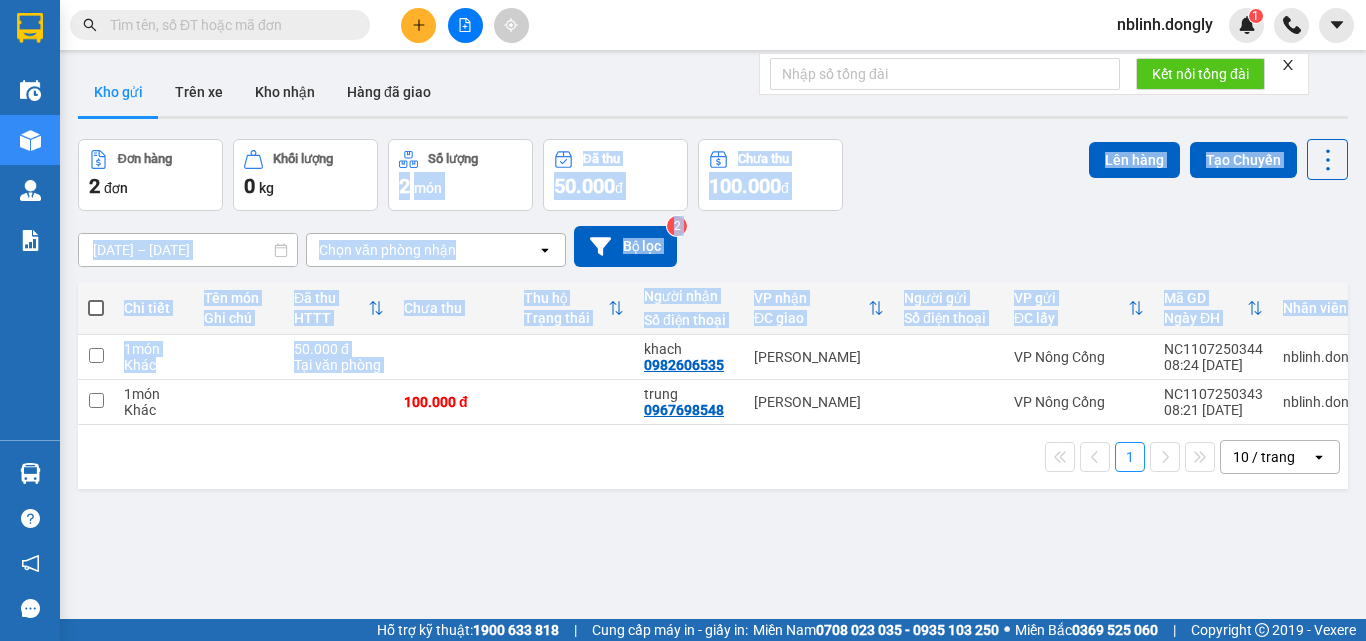 click on "ver  1.8.137 Kho gửi Trên xe Kho nhận Hàng đã giao Đơn hàng 2 đơn Khối lượng 0 kg Số lượng 2 món Đã thu 50.000  đ Chưa thu 100.000  đ Lên hàng Tạo Chuyến [DATE] – [DATE] Press the down arrow key to interact with the calendar and select a date. Press the escape button to close the calendar. Selected date range is from [DATE] to [DATE]. Chọn văn phòng nhận open Bộ lọc 2 Chi tiết Tên món Ghi chú Đã thu HTTT Chưa thu Thu hộ Trạng thái Người nhận Số điện thoại VP nhận ĐC giao Người gửi Số điện thoại VP gửi ĐC lấy Mã GD Ngày ĐH Nhân viên 1  món Khác 50.000 đ Tại văn phòng khach 0982606535 [GEOGRAPHIC_DATA] 08:24 [DATE] nblinh.dongly 1  món Khác 100.000 đ trung 0967698548 [GEOGRAPHIC_DATA] 08:21 [DATE] nblinh.dongly 1 10 / trang open Đang tải dữ liệu" at bounding box center (713, 380) 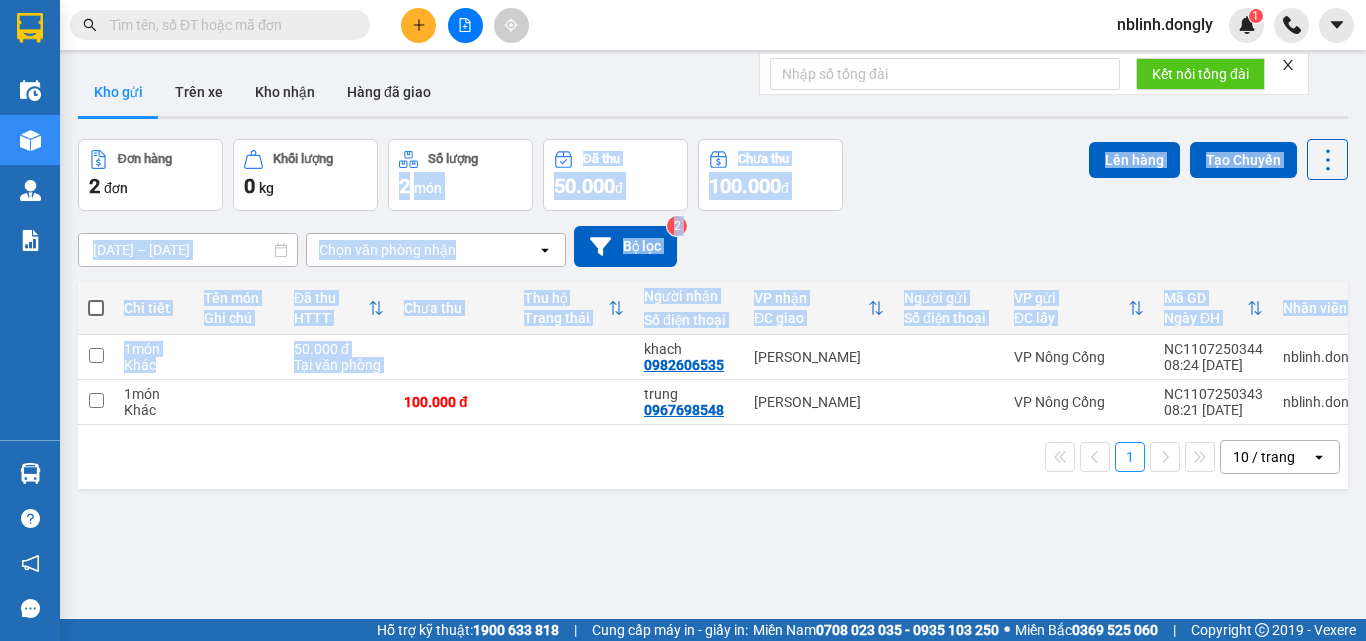drag, startPoint x: 623, startPoint y: 146, endPoint x: 637, endPoint y: 132, distance: 19.79899 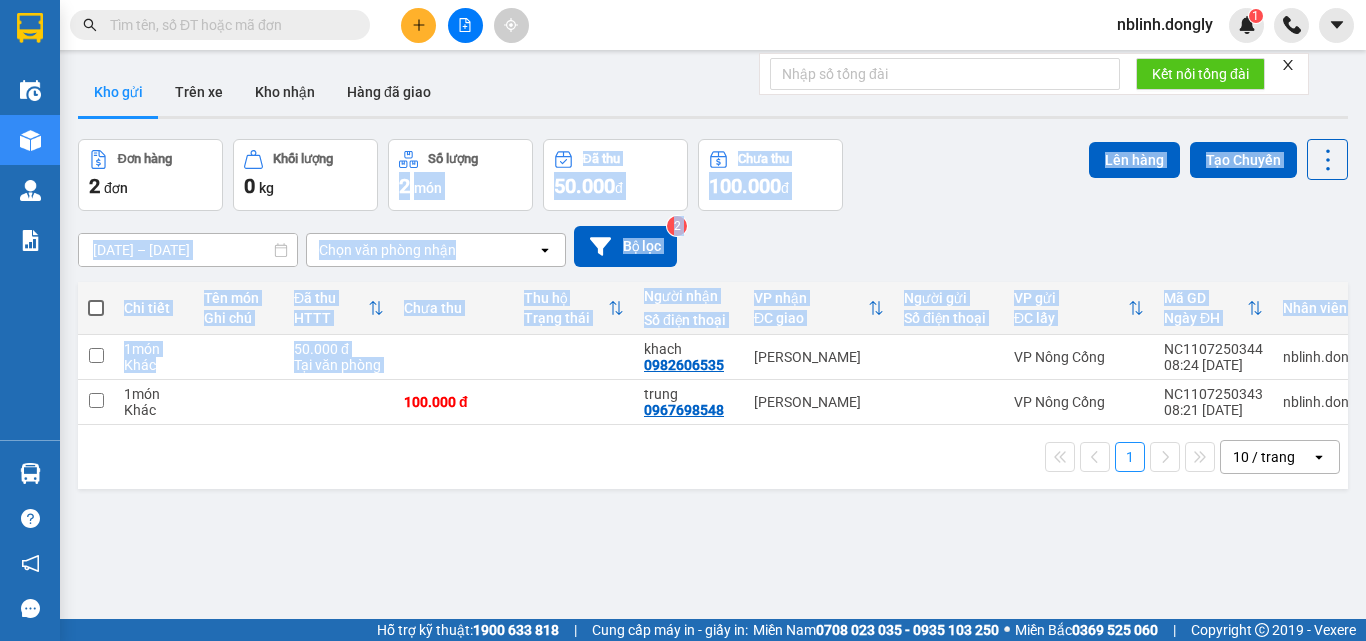 click on "Đã thu 50.000  đ" at bounding box center (615, 175) 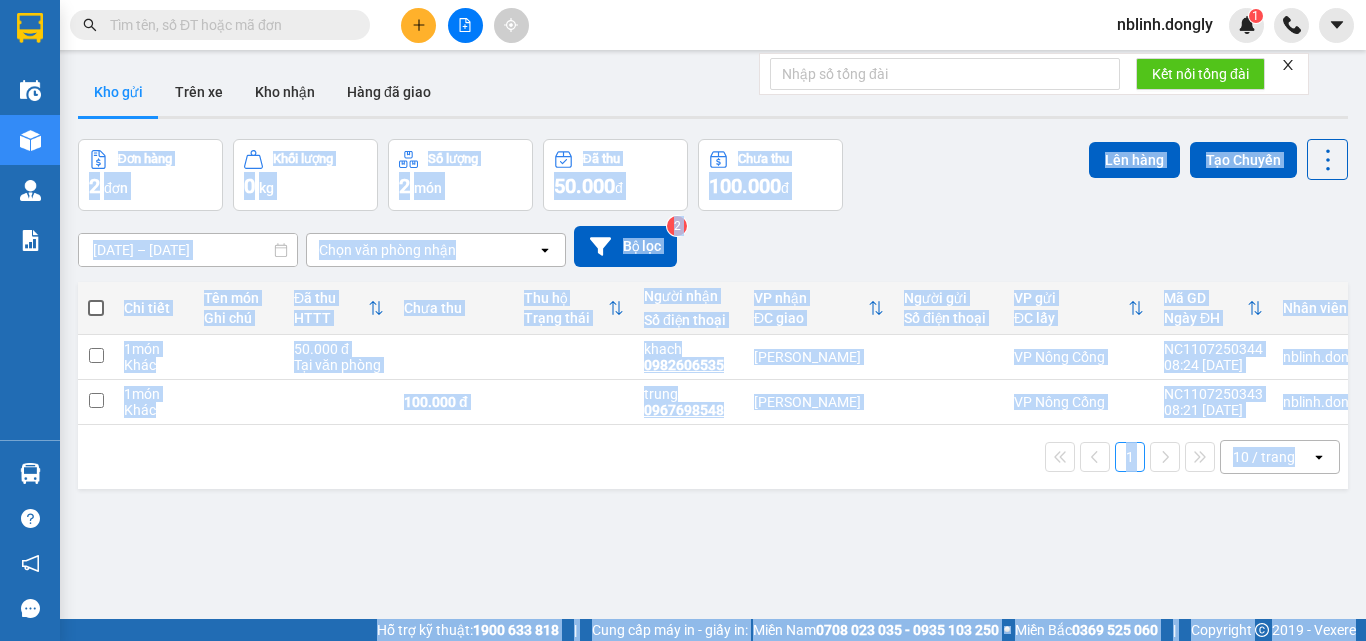 drag, startPoint x: 738, startPoint y: 83, endPoint x: 972, endPoint y: 53, distance: 235.91524 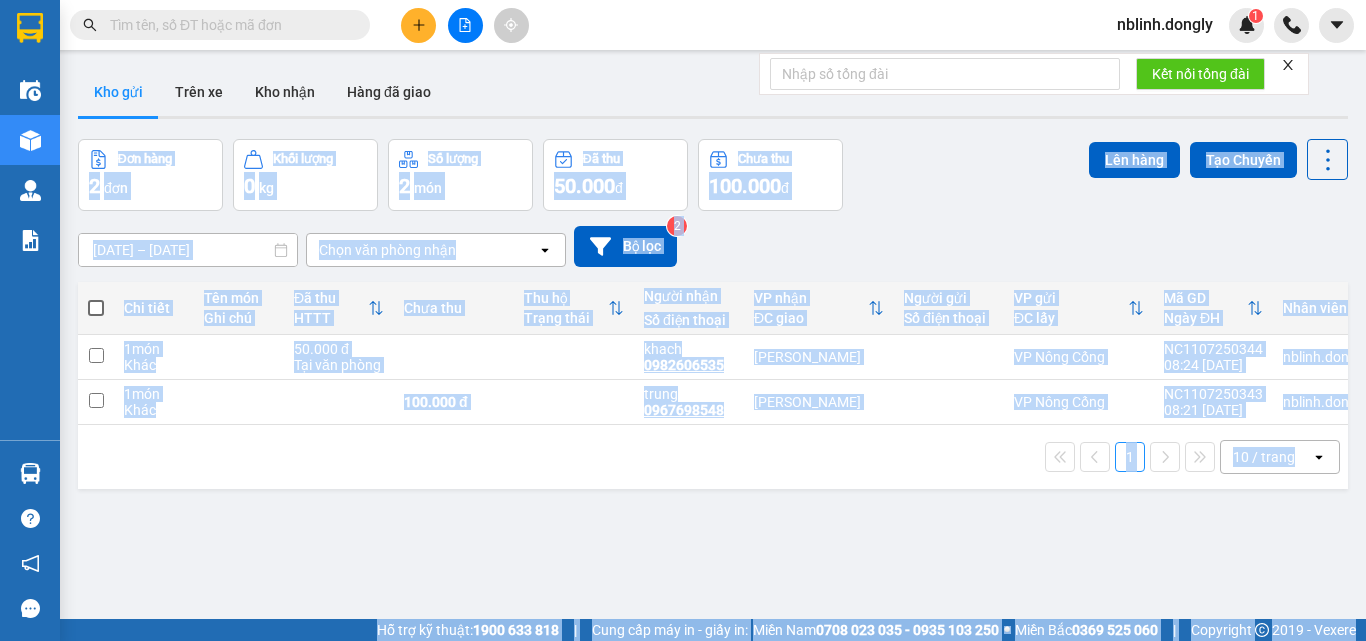 click on "Kết quả tìm kiếm ( 0 )  Bộ lọc  No Data nblinh.dongly 1     Điều hành xe     Kho hàng mới     Quản [PERSON_NAME] lý chuyến Quản lý khách hàng mới Quản lý giao nhận mới Quản lý kiểm kho     Báo cáo 1. Chi tiết đơn hàng toàn nhà xe 2. Báo cáo doanh thu các văn phòng ( không có công nợ ) 3. Thống kê nhận và gửi hàng theo văn phòng (thu hộ) 3. Thống kê nhận và gửi hàng theo văn phòng (thu hộ) 6. Doanh số theo xe, tài xế chi tiết Báo cáo đơn hàng hủy Hàng sắp về Hướng dẫn sử dụng Giới thiệu Vexere, nhận hoa hồng Phản hồi Phần mềm hỗ trợ bạn tốt chứ? ver  1.8.137 Kho gửi Trên xe Kho nhận Hàng đã giao Đơn hàng 2 đơn Khối lượng 0 kg Số lượng 2 món Đã thu 50.000  đ Chưa thu 100.000  đ Lên hàng Tạo Chuyến [DATE] – [DATE] Press the down arrow key to interact with the calendar and select a date. Press the escape button to close the calendar." at bounding box center [683, 320] 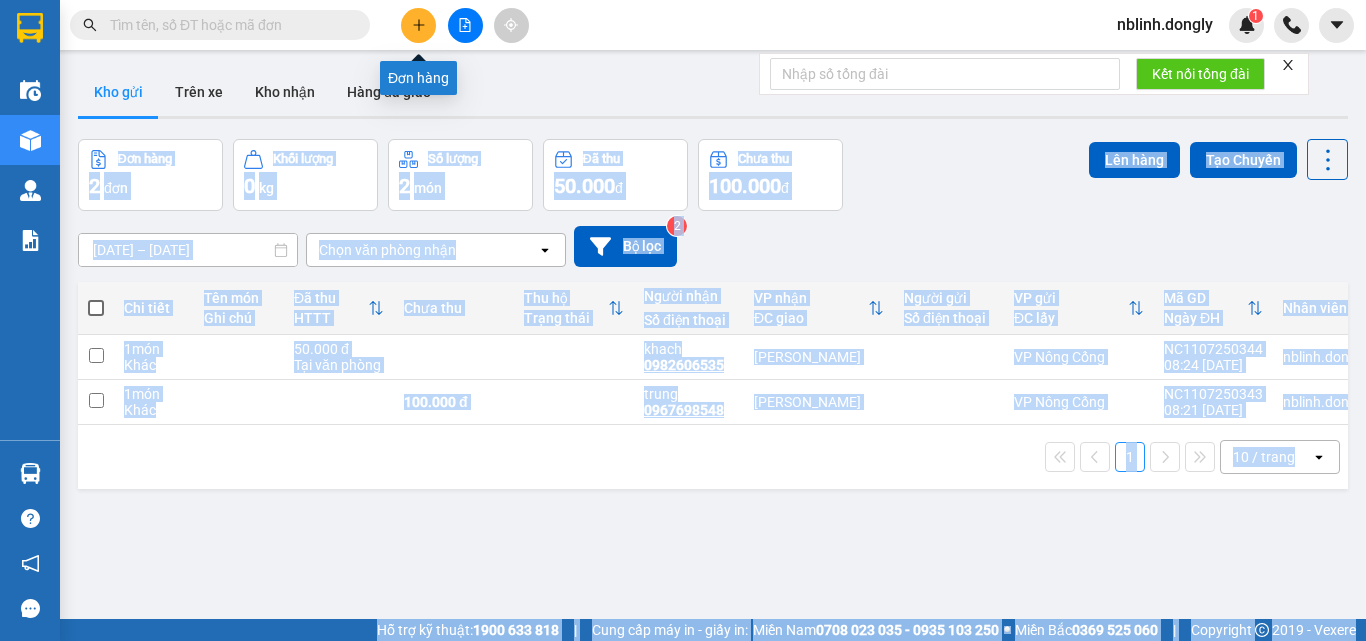 click 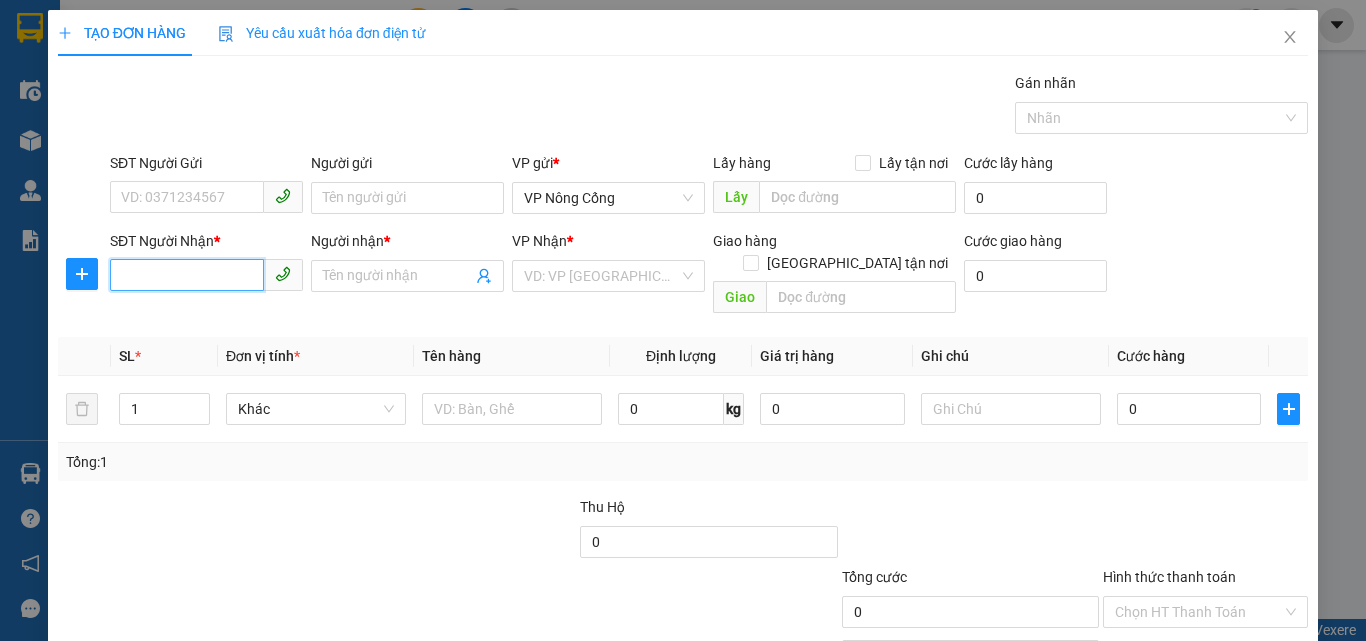 click on "SĐT Người Nhận  *" at bounding box center (187, 275) 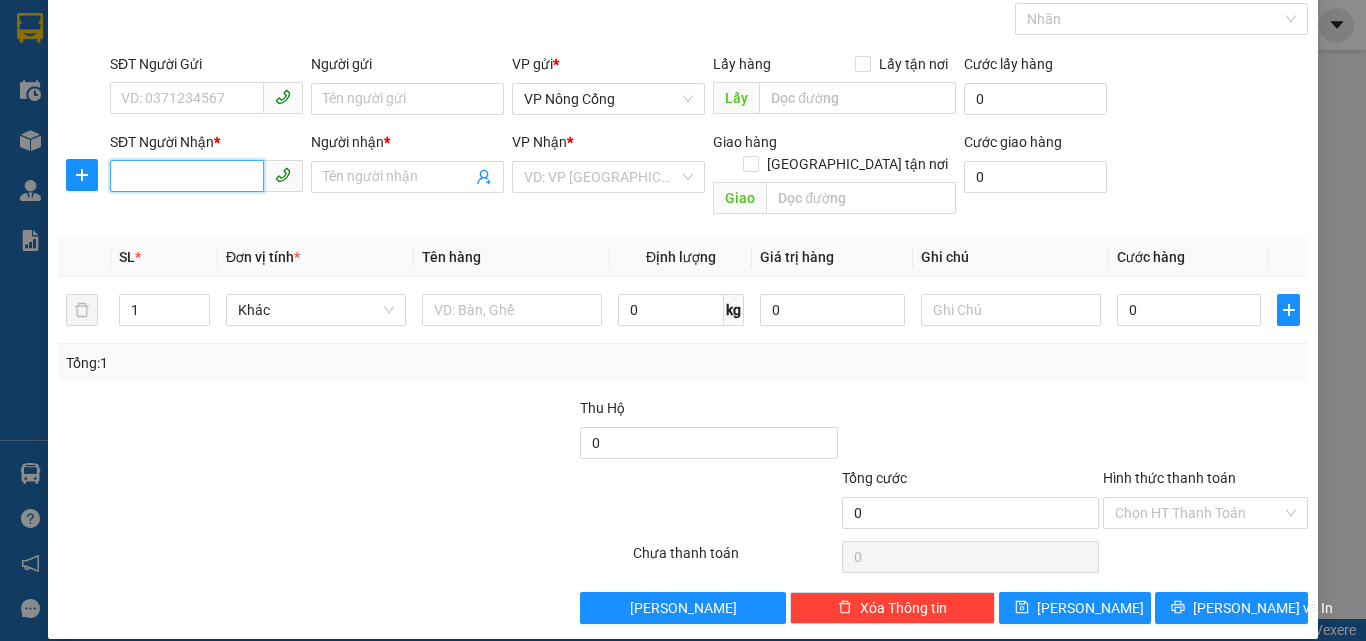 scroll, scrollTop: 0, scrollLeft: 0, axis: both 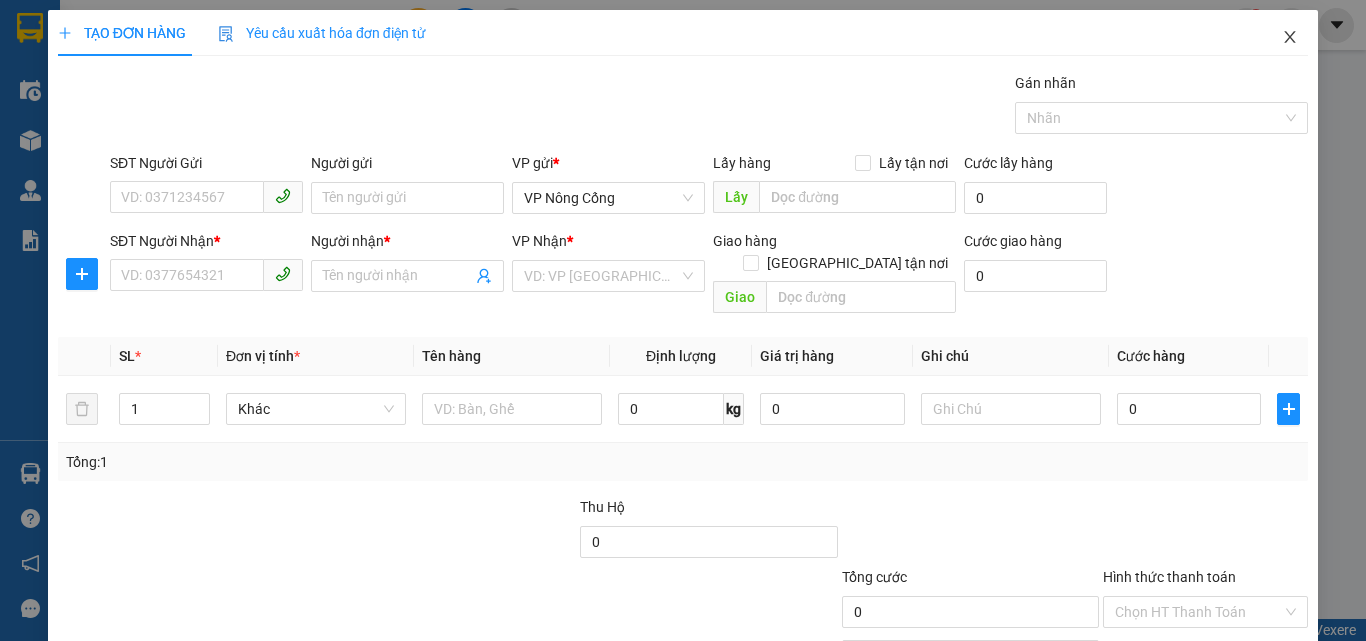 click 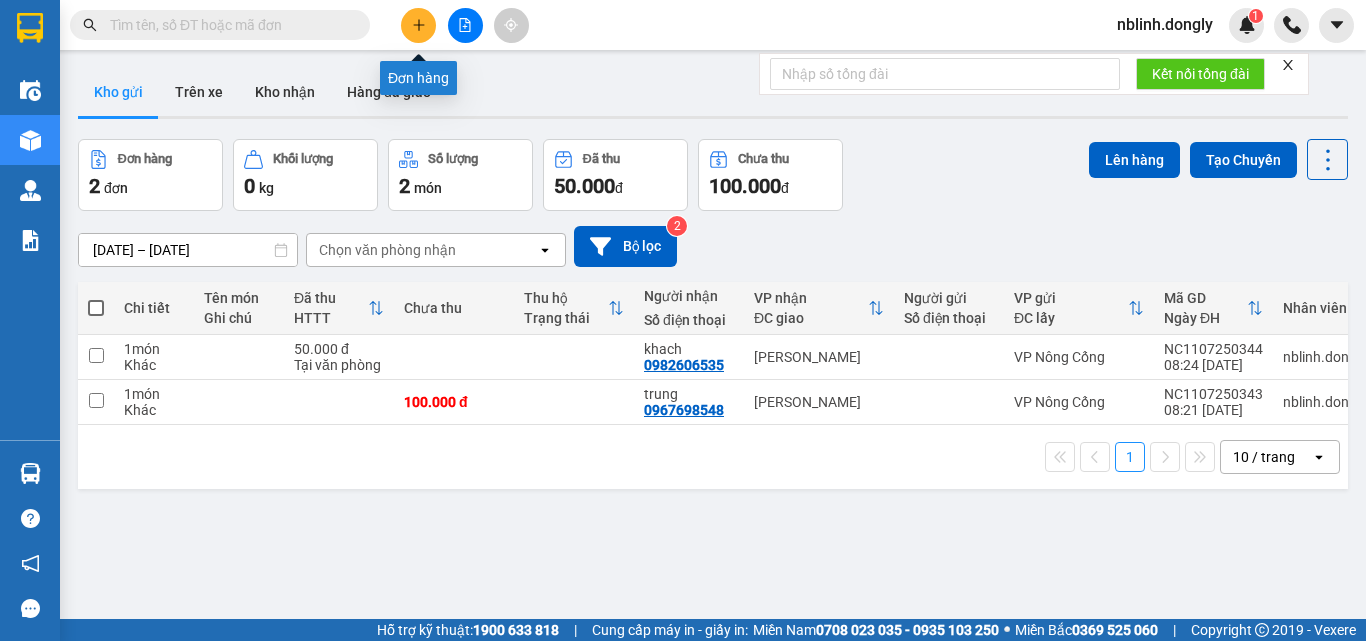 click 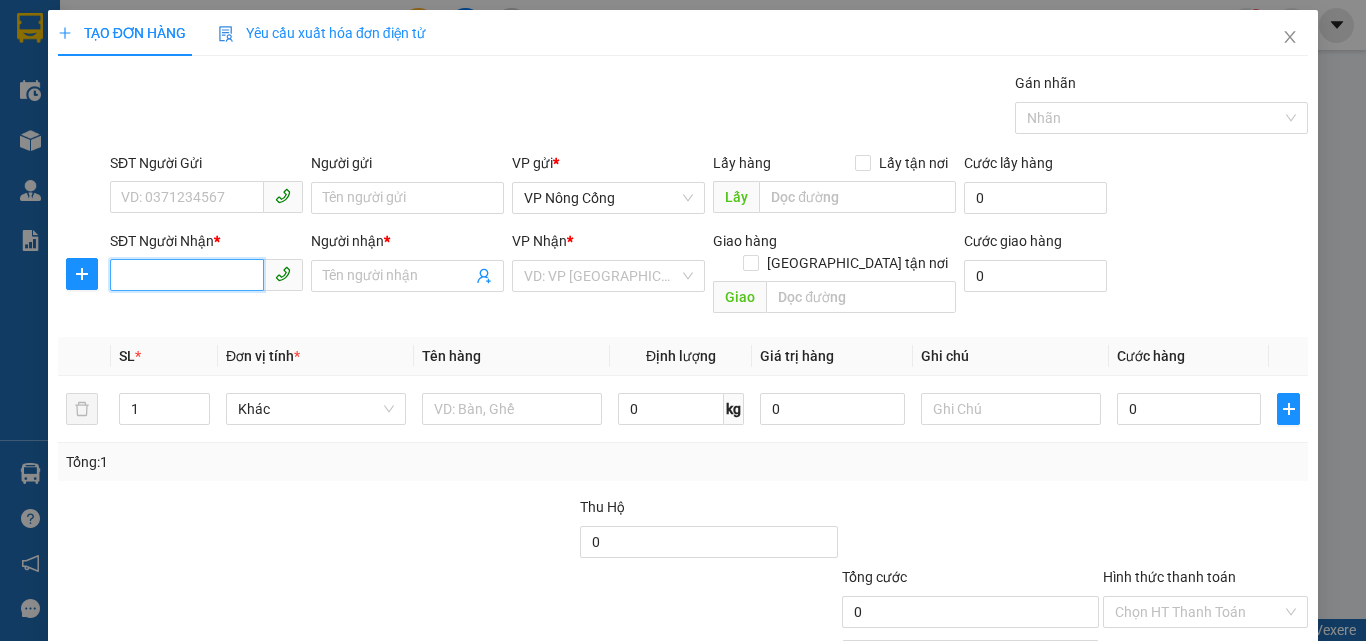 click on "SĐT Người Nhận  *" at bounding box center (187, 275) 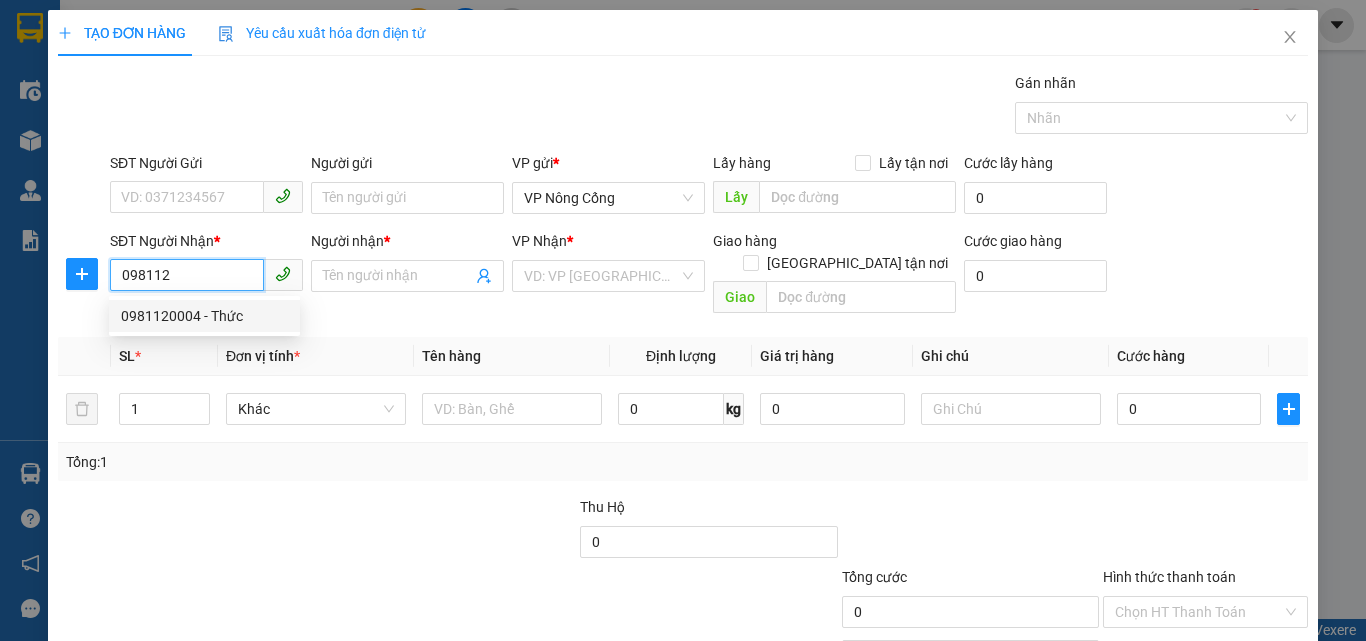 click on "0981120004 - Thức" at bounding box center [204, 316] 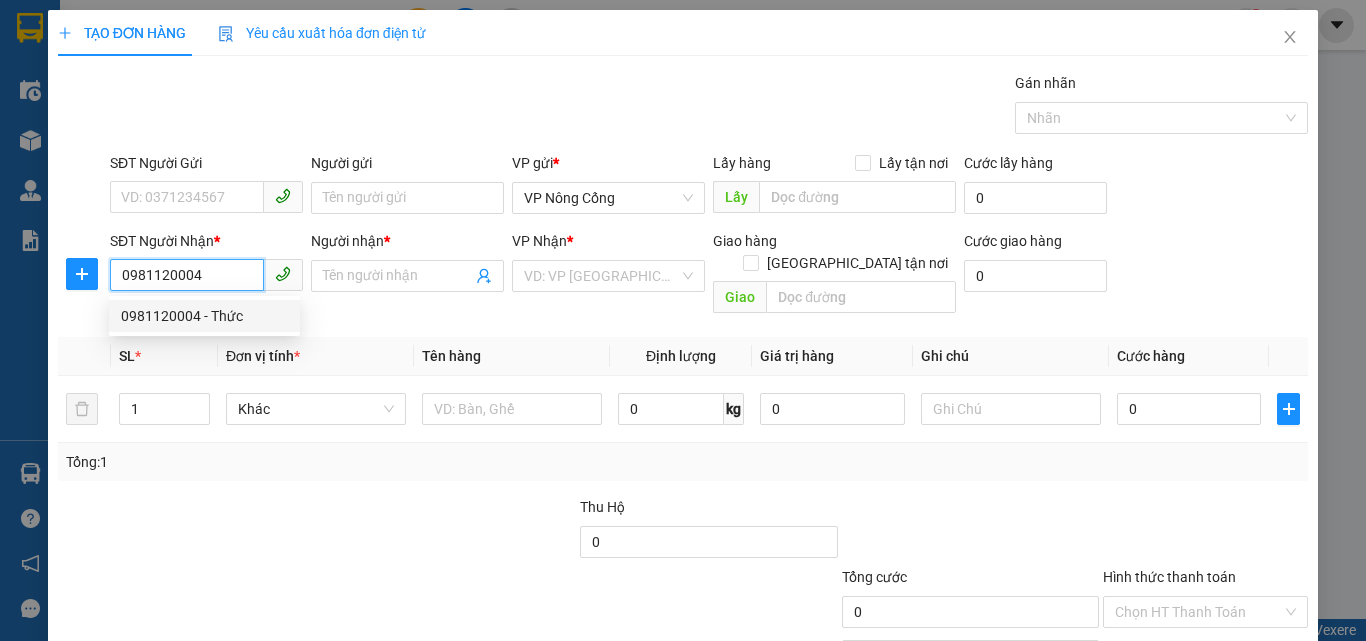 type on "Thức" 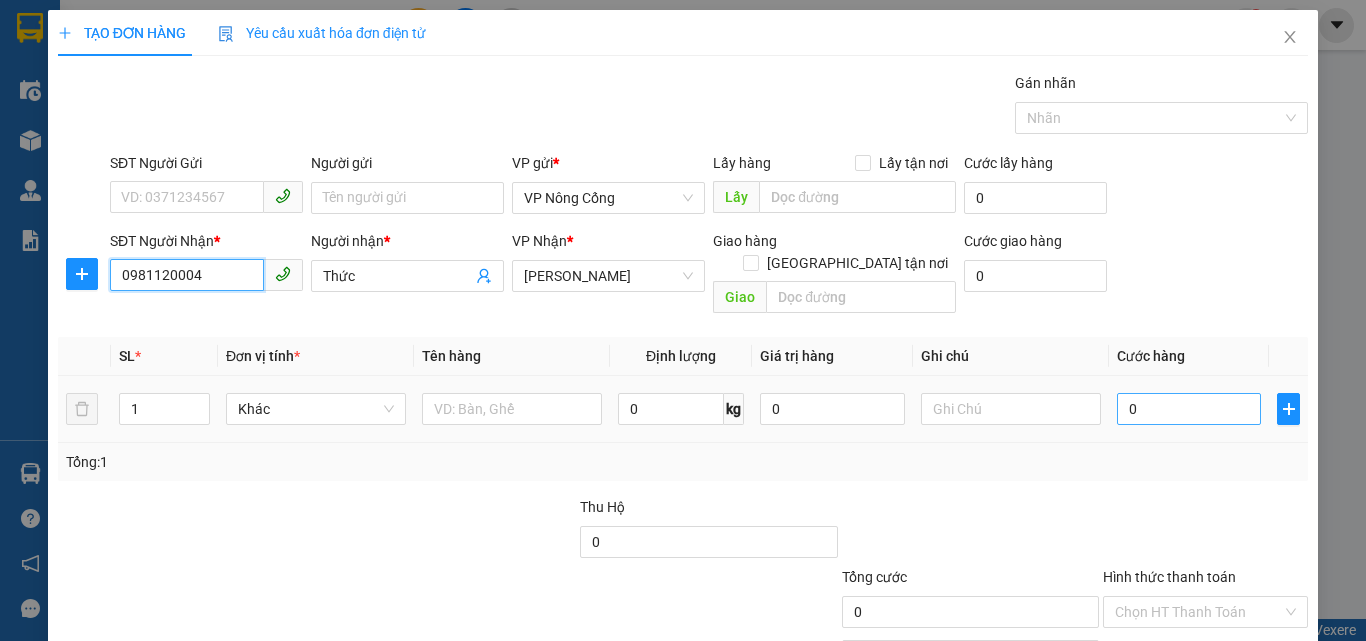 type on "0981120004" 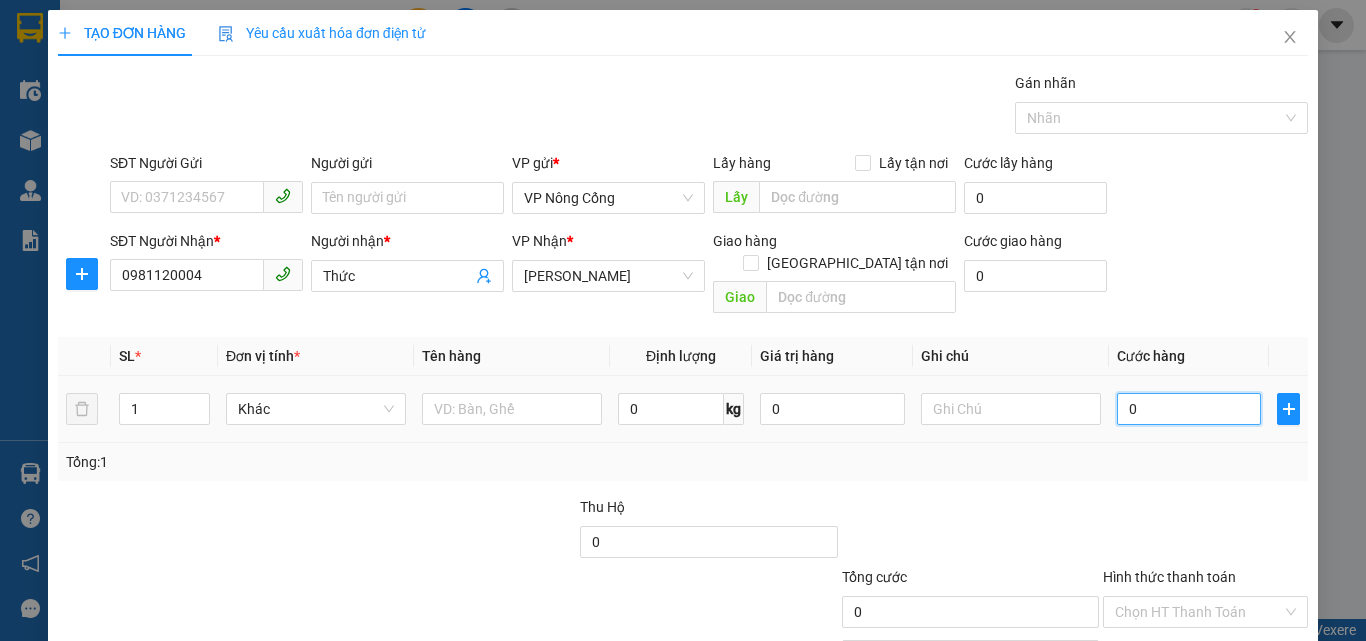 click on "0" at bounding box center [1189, 409] 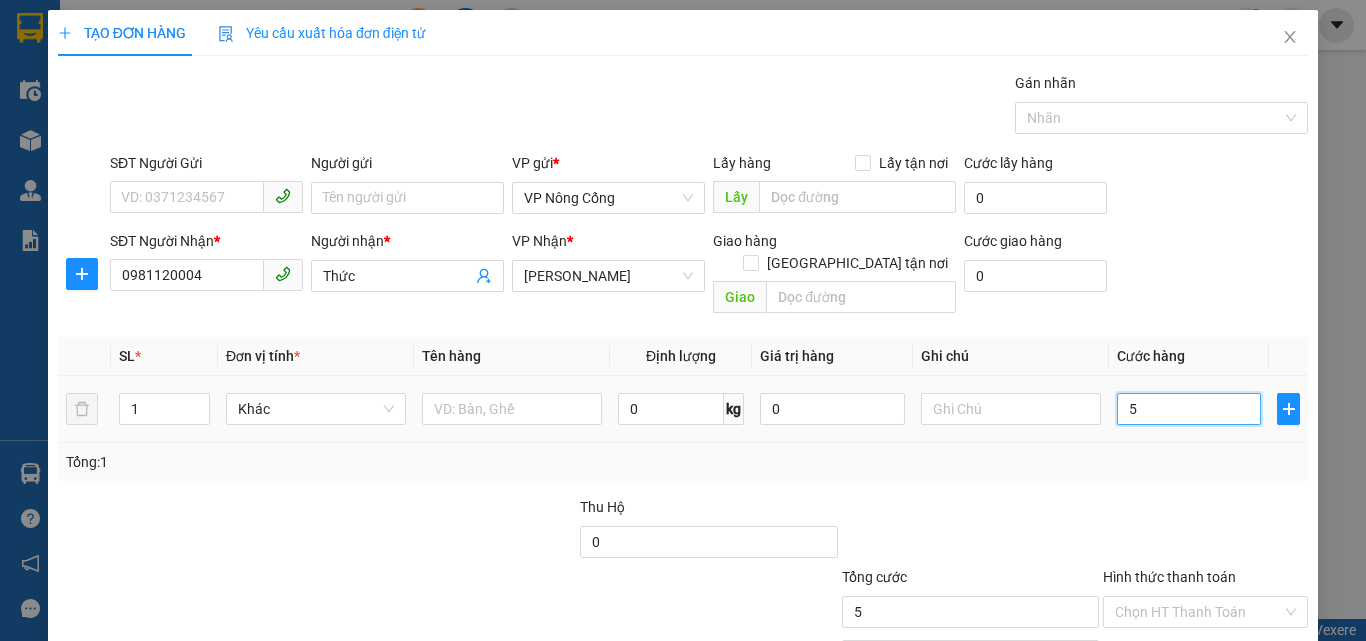 type on "50" 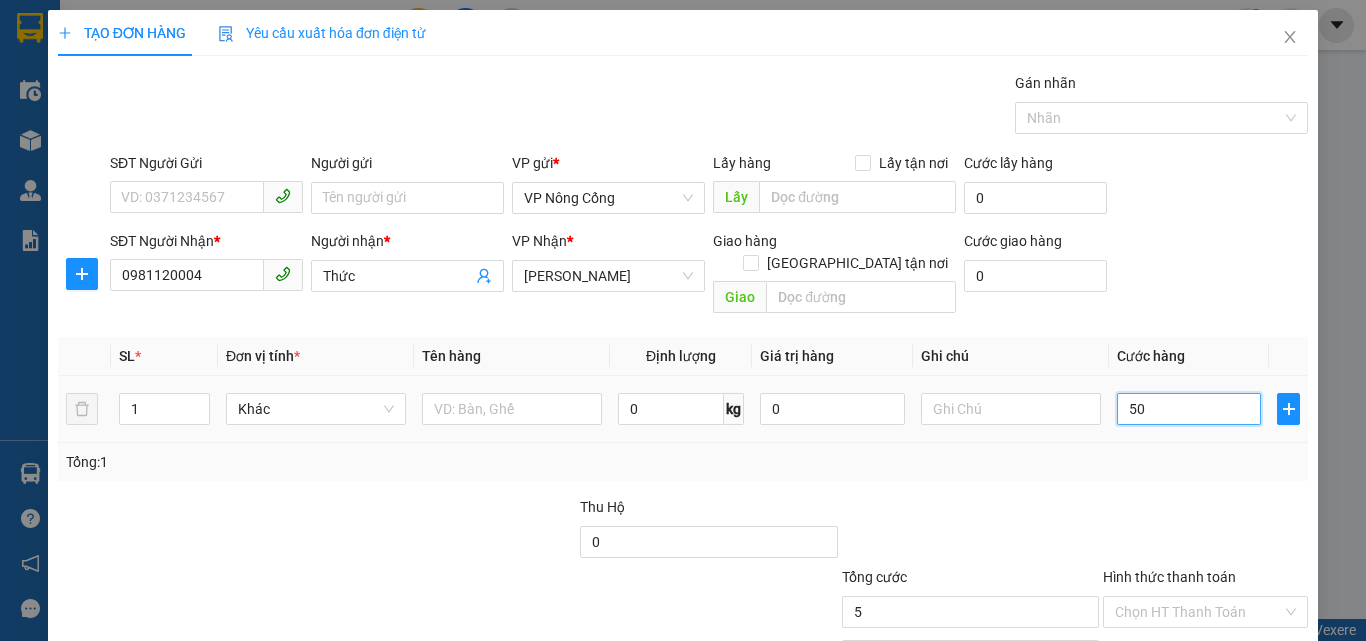 type on "50" 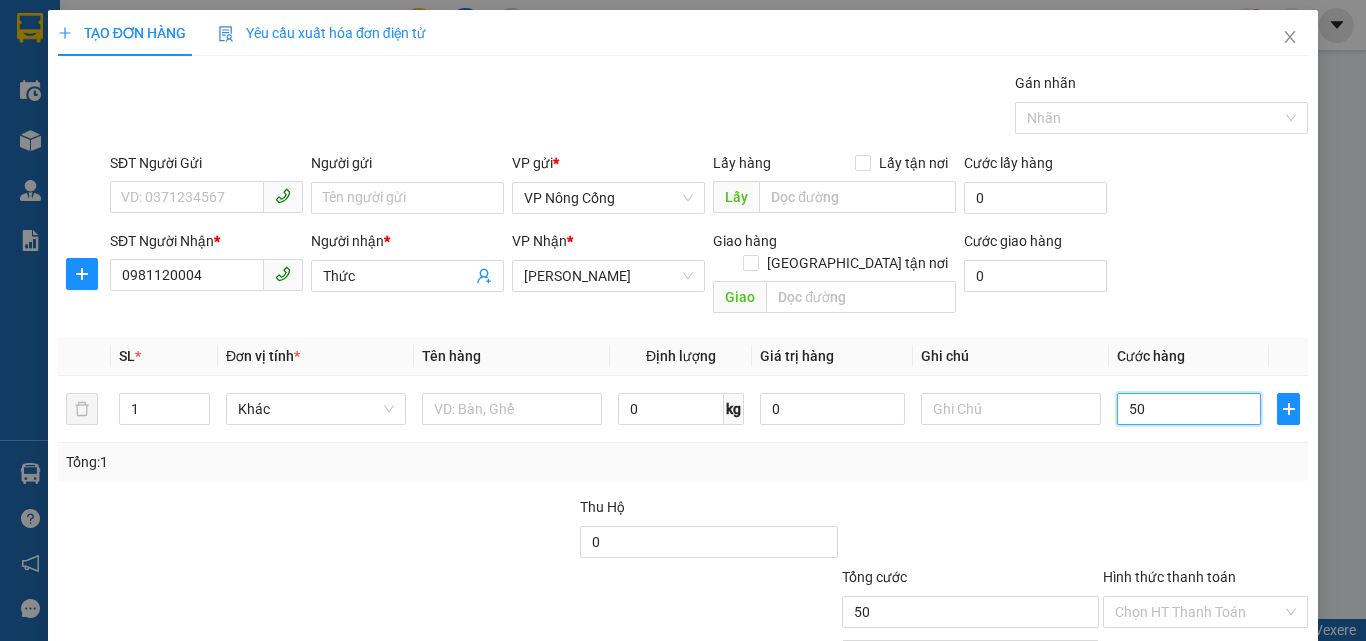 scroll, scrollTop: 99, scrollLeft: 0, axis: vertical 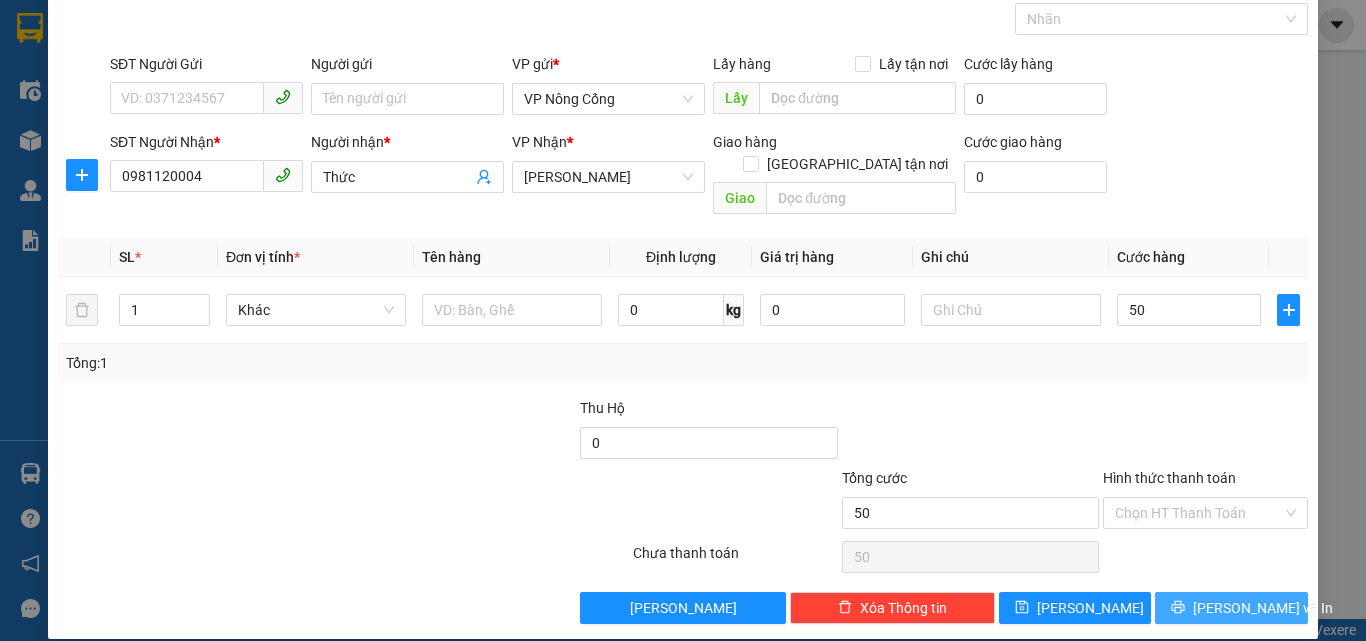 type on "50.000" 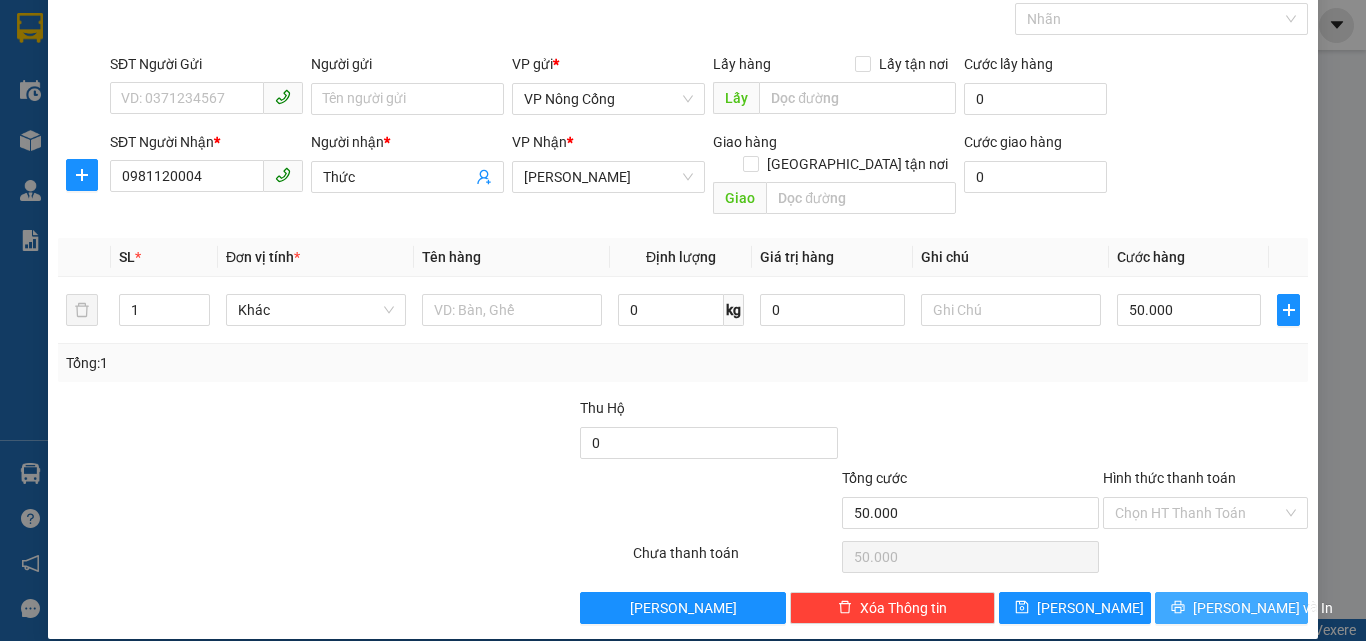 click on "[PERSON_NAME] và In" at bounding box center [1263, 608] 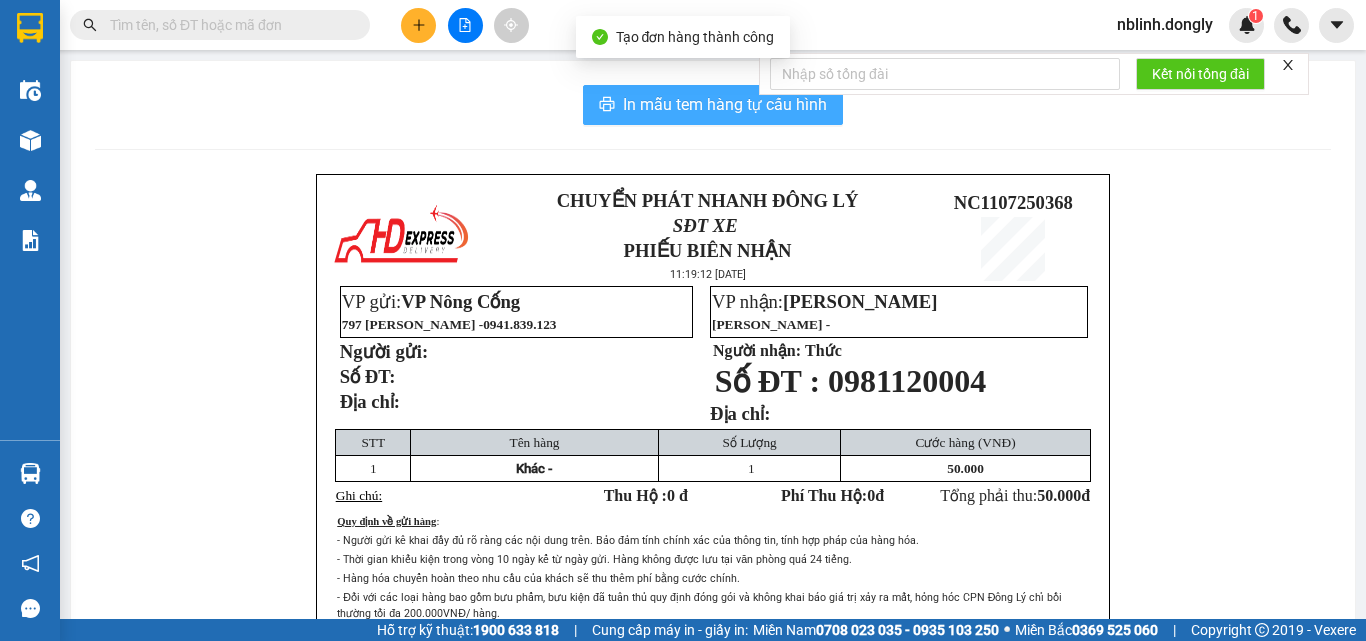 click on "In mẫu tem hàng tự cấu hình" at bounding box center [725, 104] 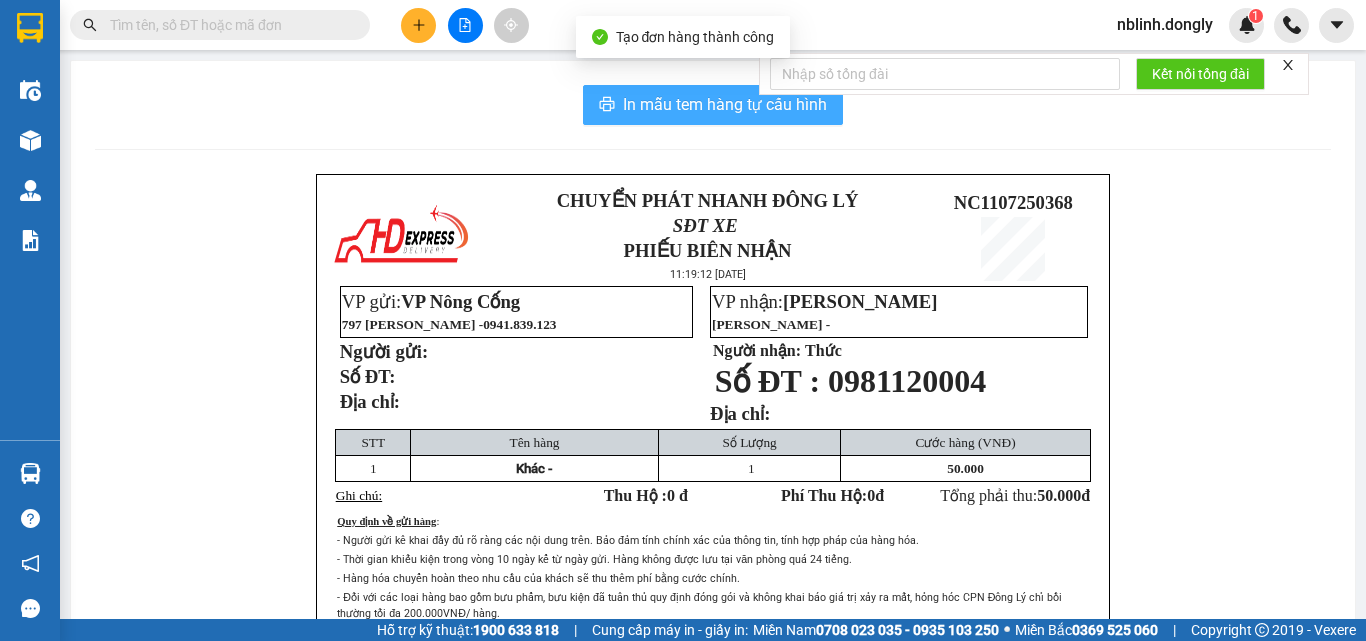 scroll, scrollTop: 0, scrollLeft: 0, axis: both 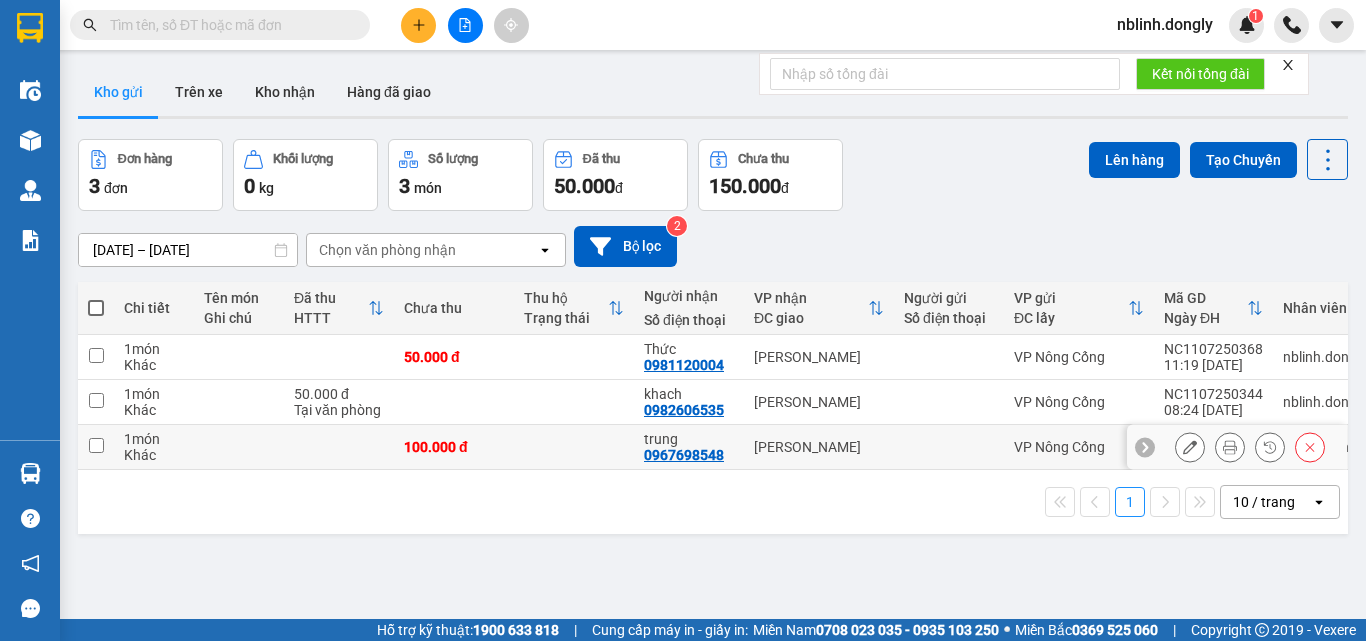 click at bounding box center (96, 445) 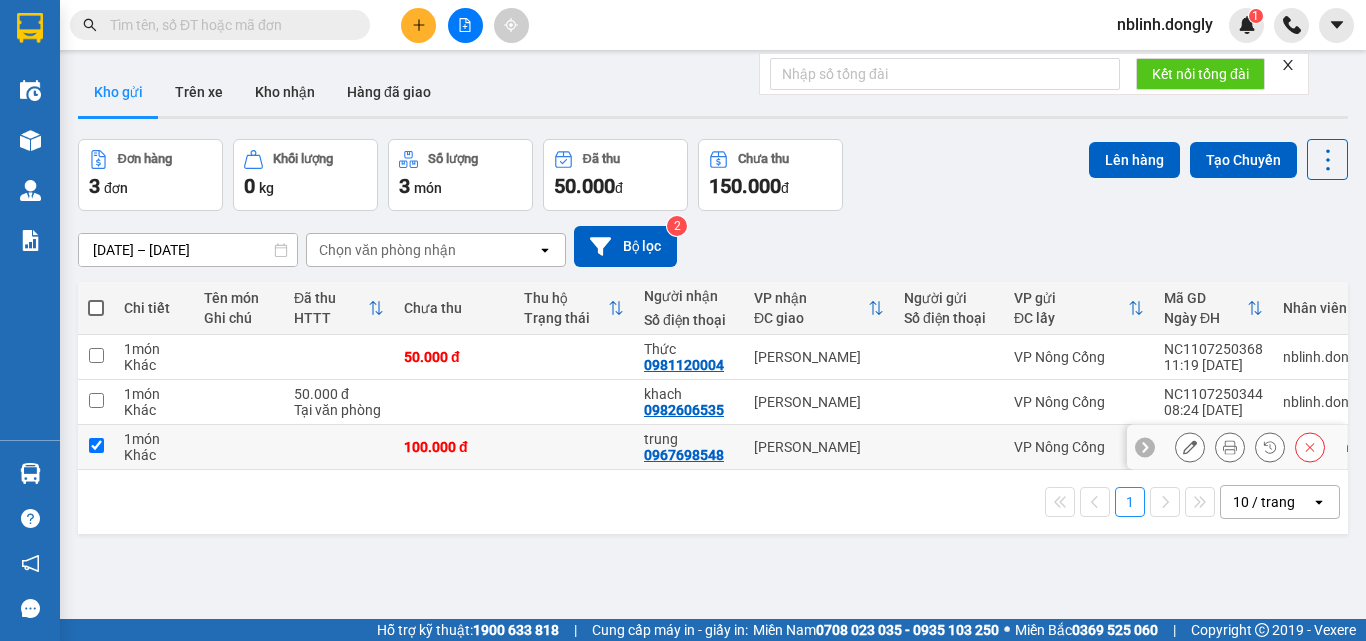 checkbox on "true" 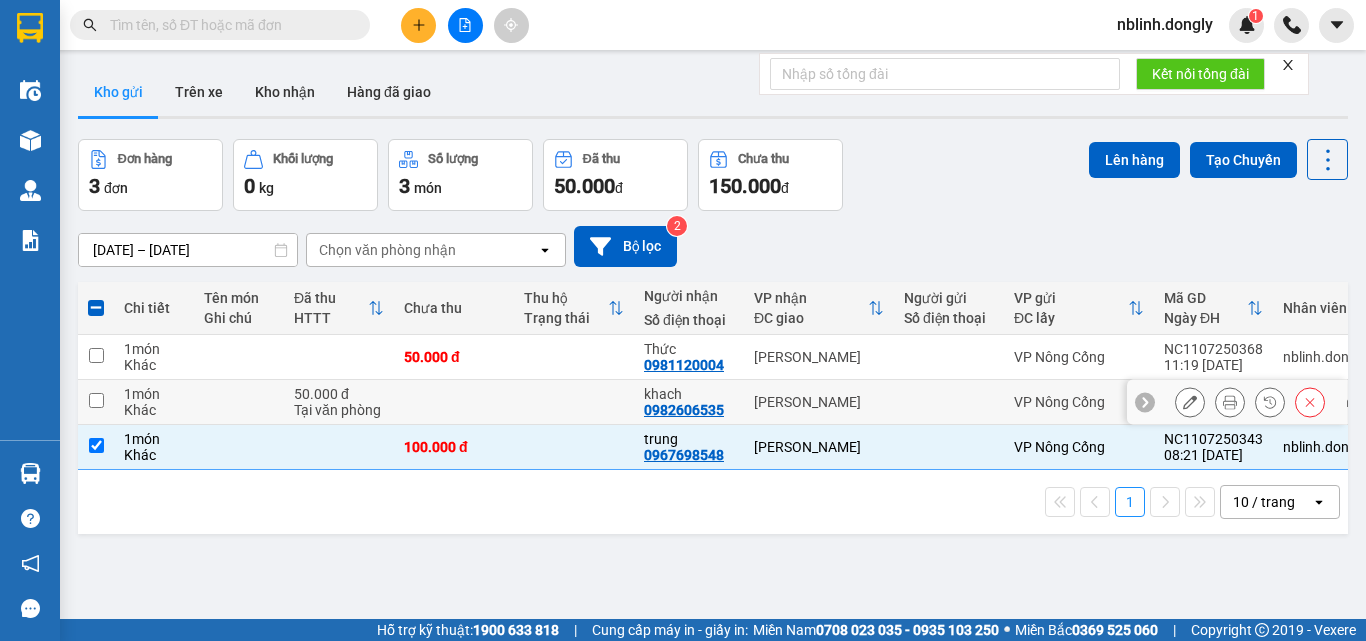 click at bounding box center (96, 400) 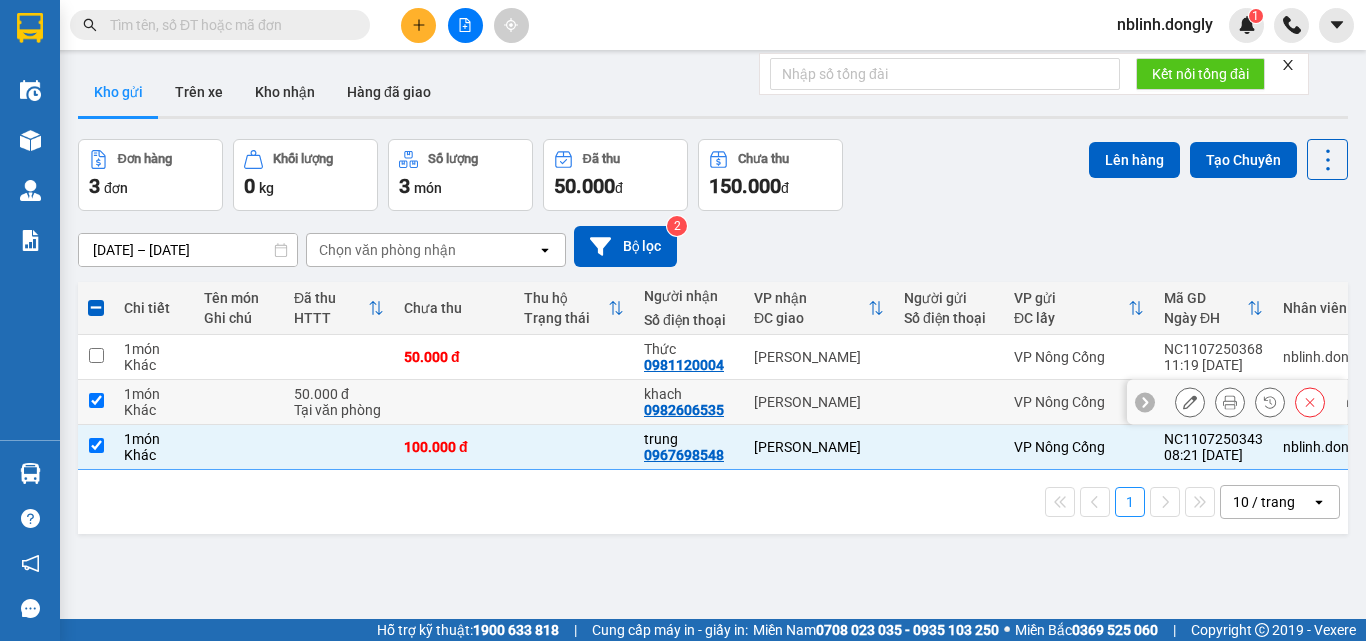 checkbox on "true" 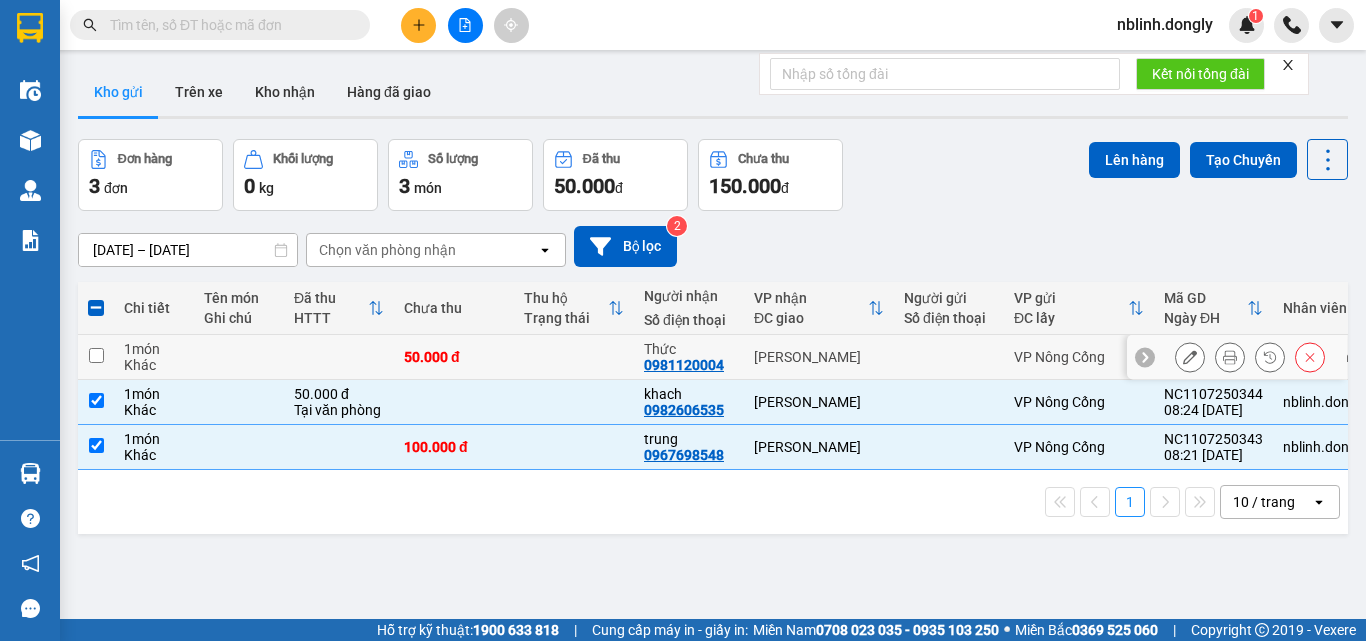 click at bounding box center (96, 355) 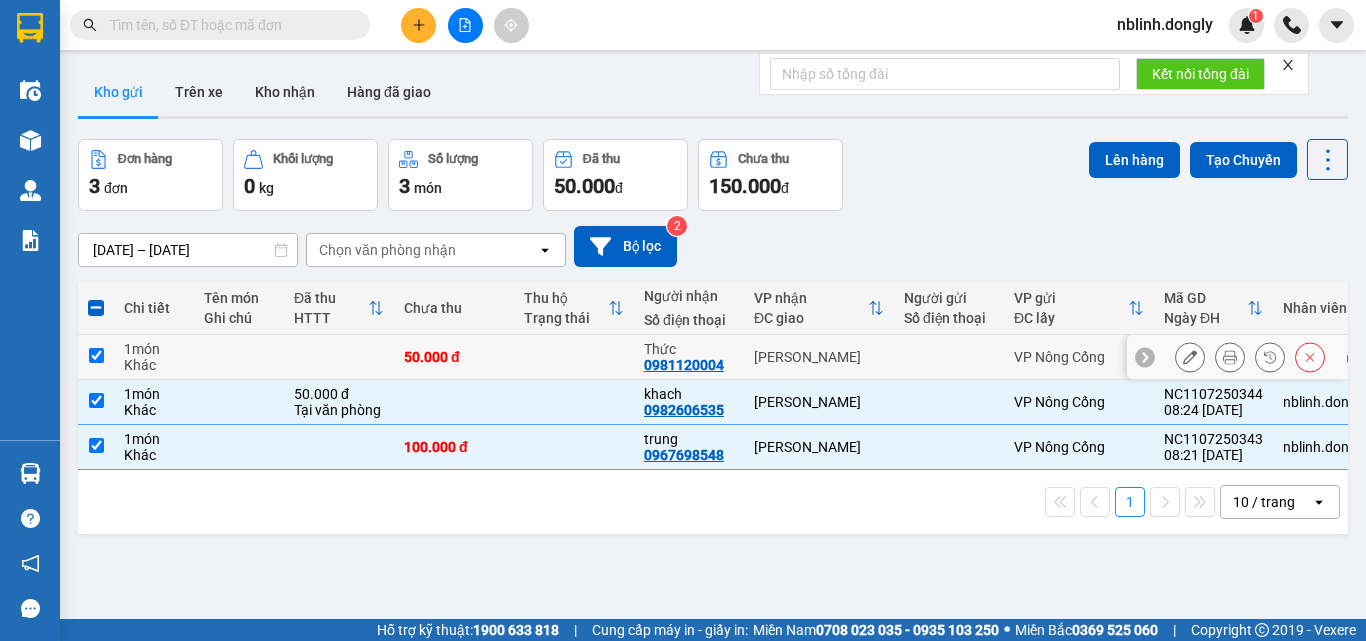checkbox on "true" 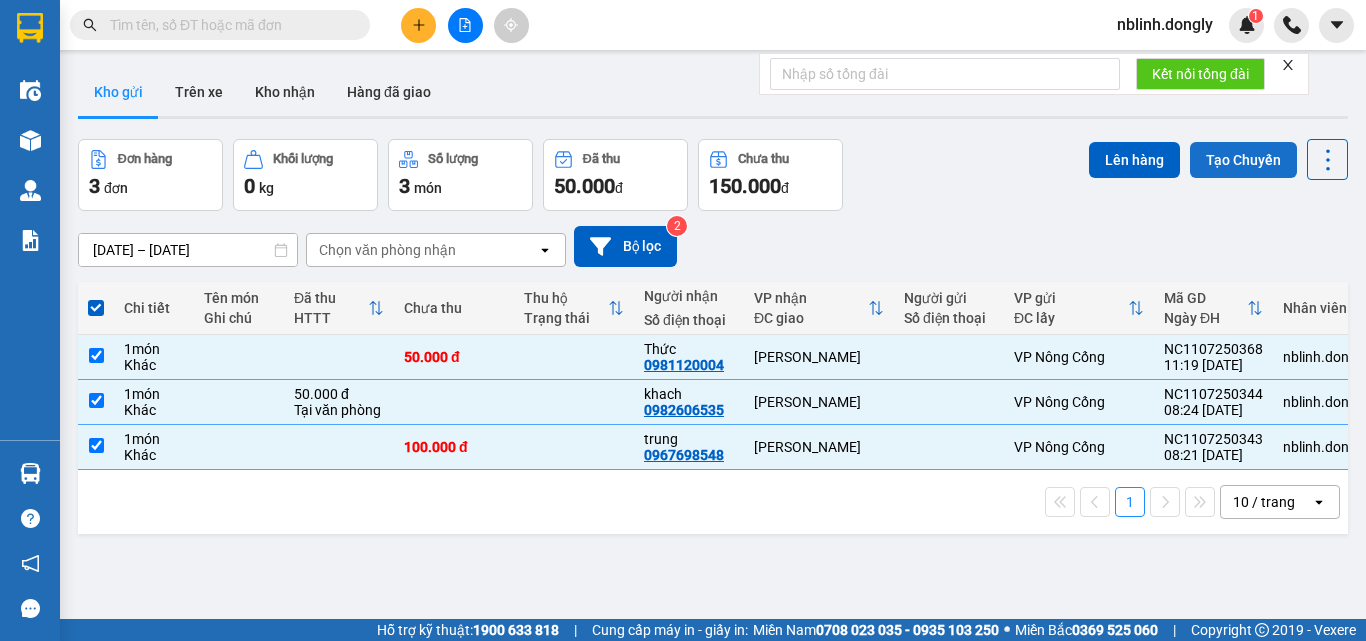 click on "Tạo Chuyến" at bounding box center (1243, 160) 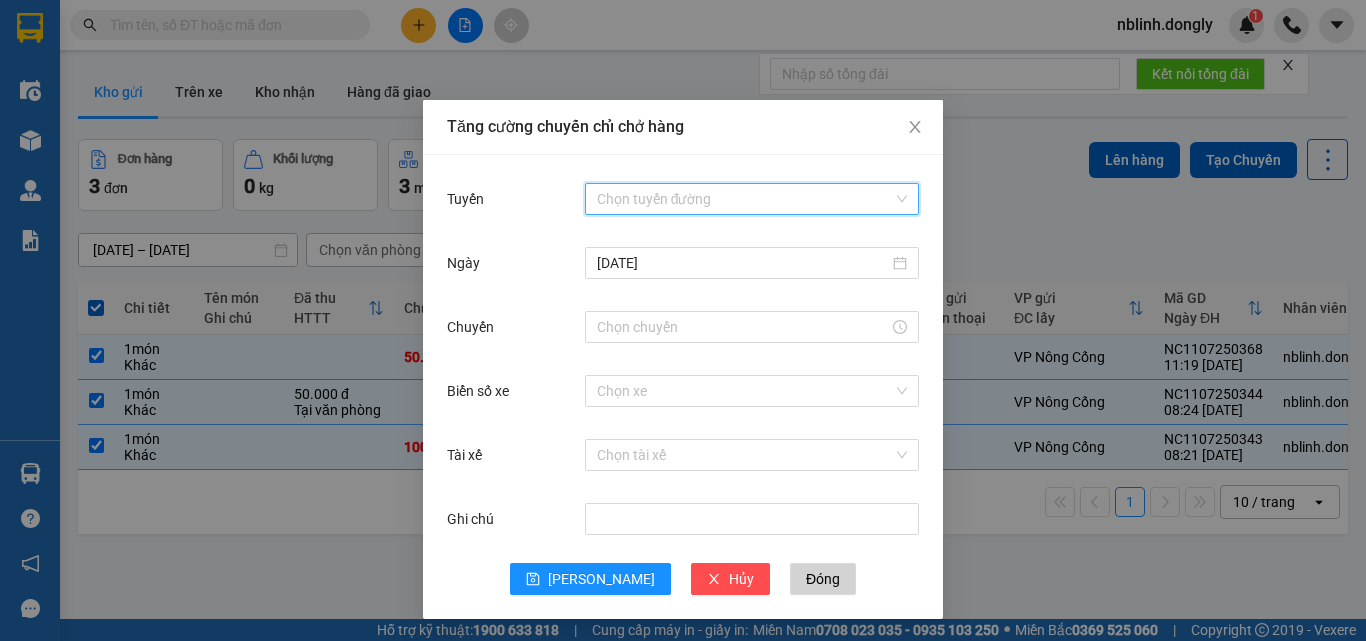 click on "Tuyến" at bounding box center [745, 199] 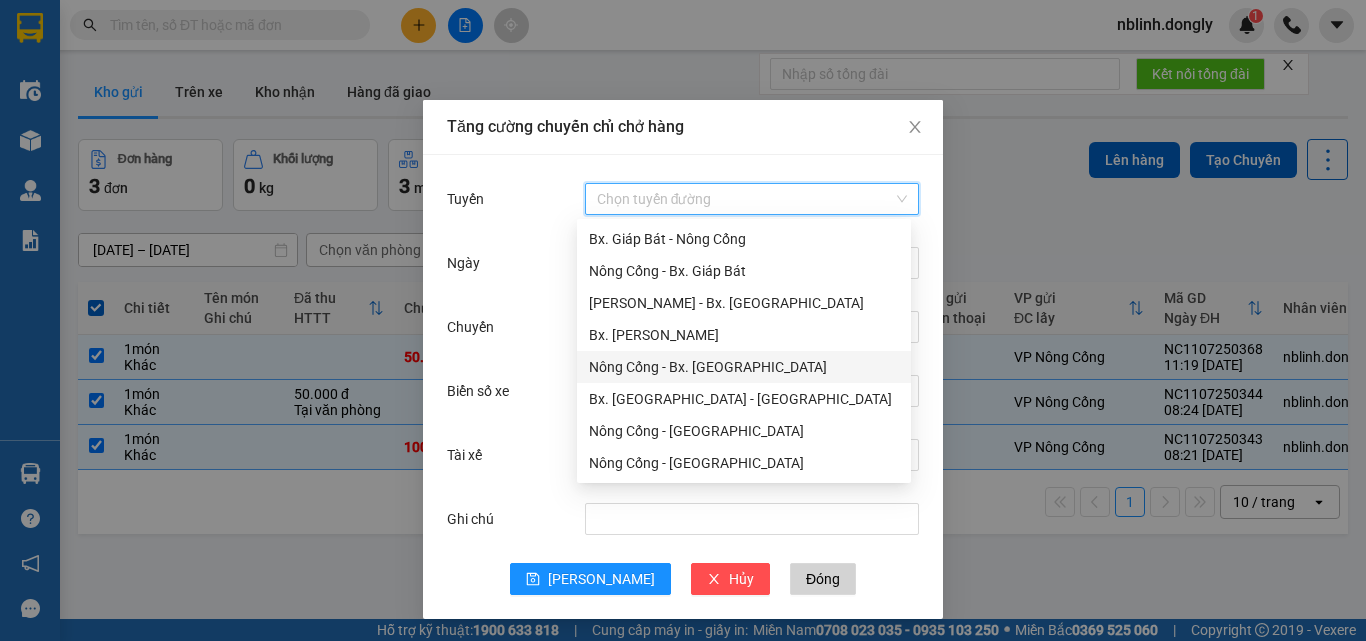 click on "Nông Cống - Bx. [GEOGRAPHIC_DATA]" at bounding box center (744, 367) 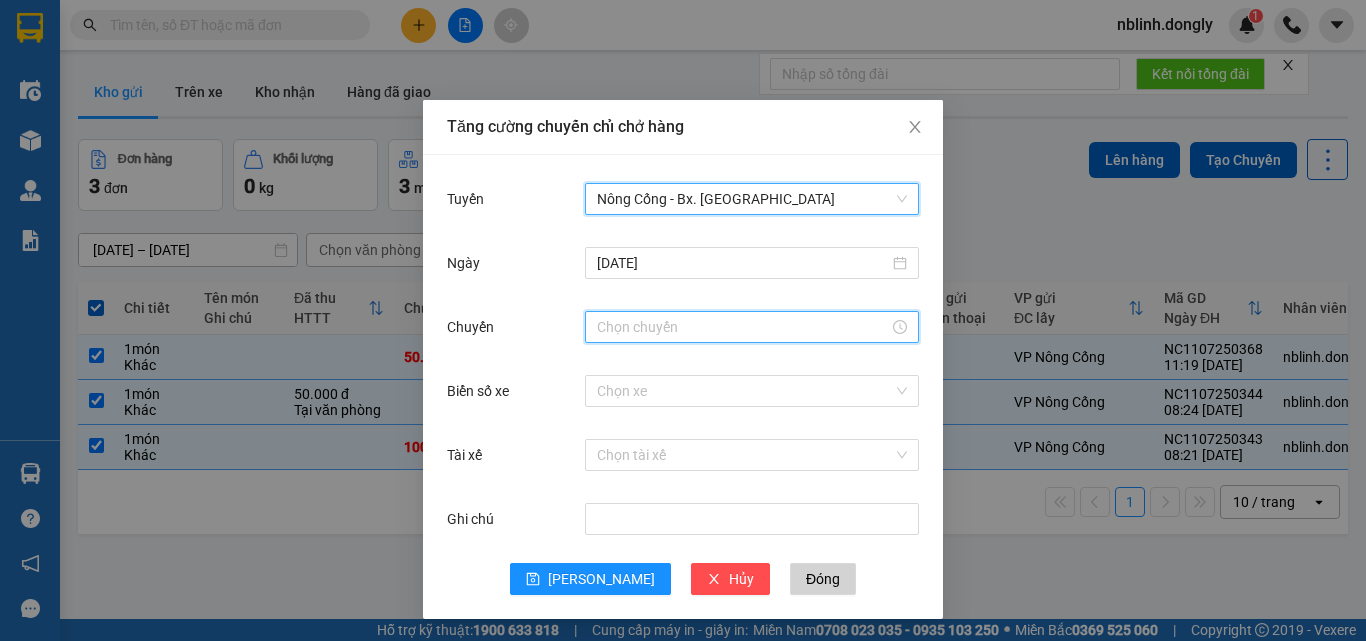 click on "Chuyến" at bounding box center [743, 327] 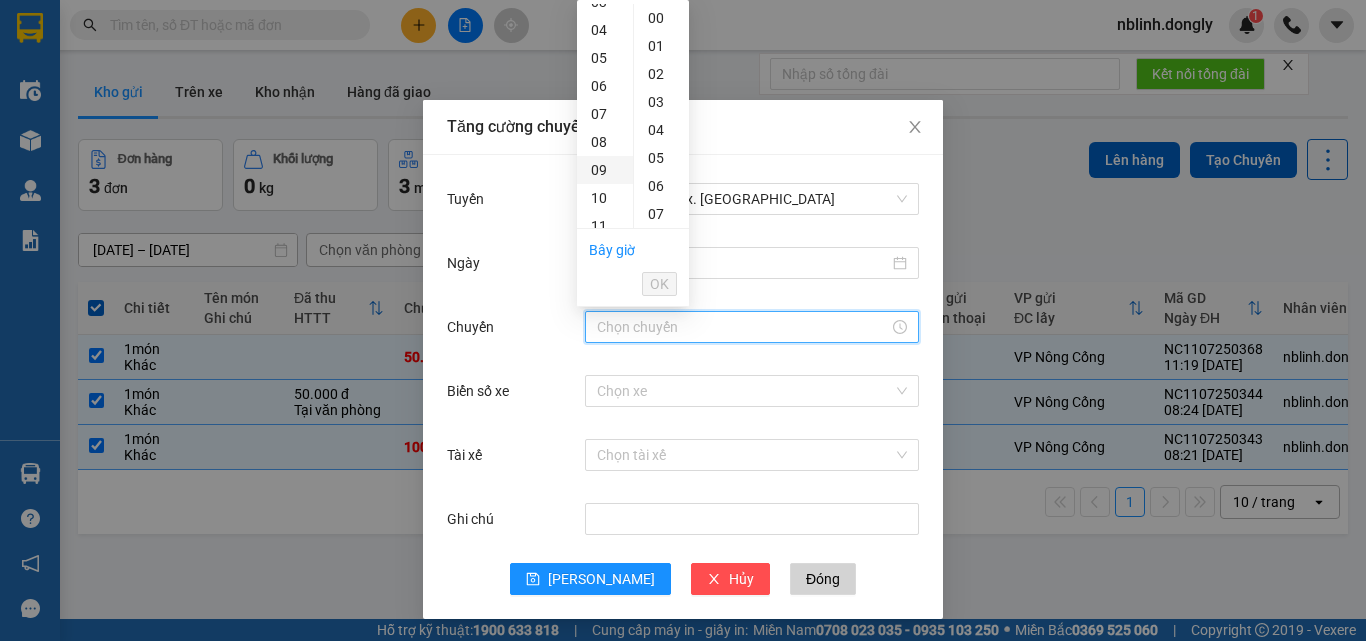 scroll, scrollTop: 300, scrollLeft: 0, axis: vertical 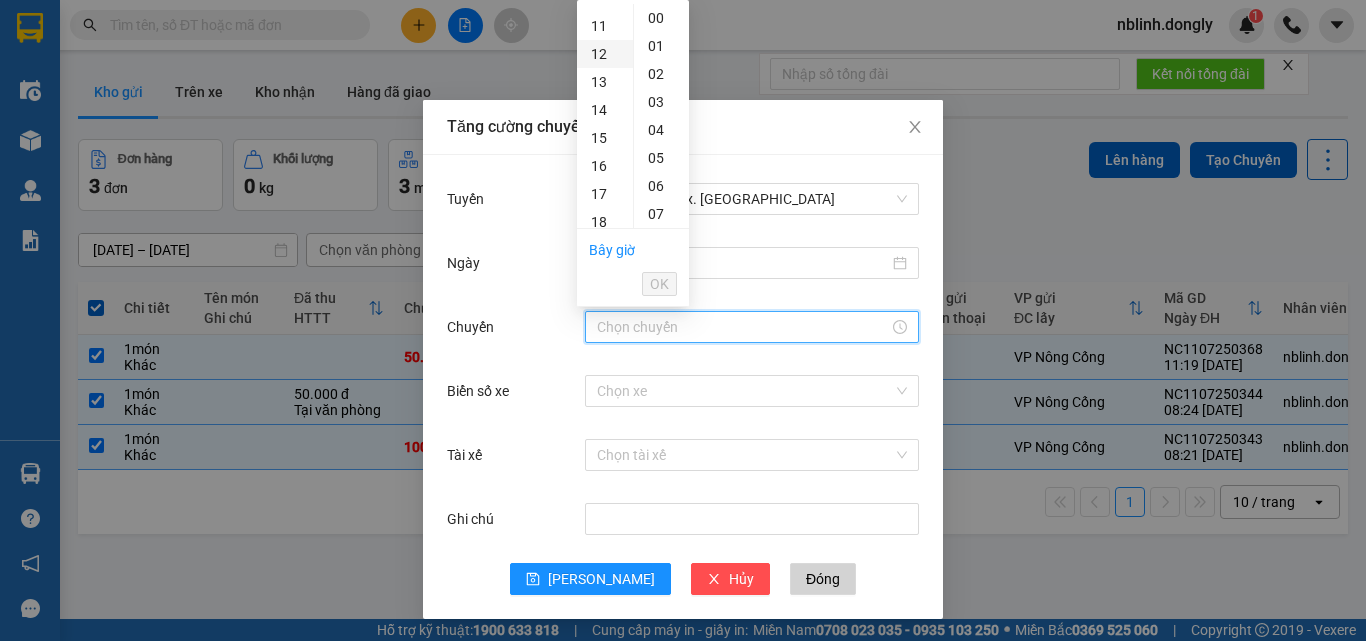 click on "12" at bounding box center [605, 54] 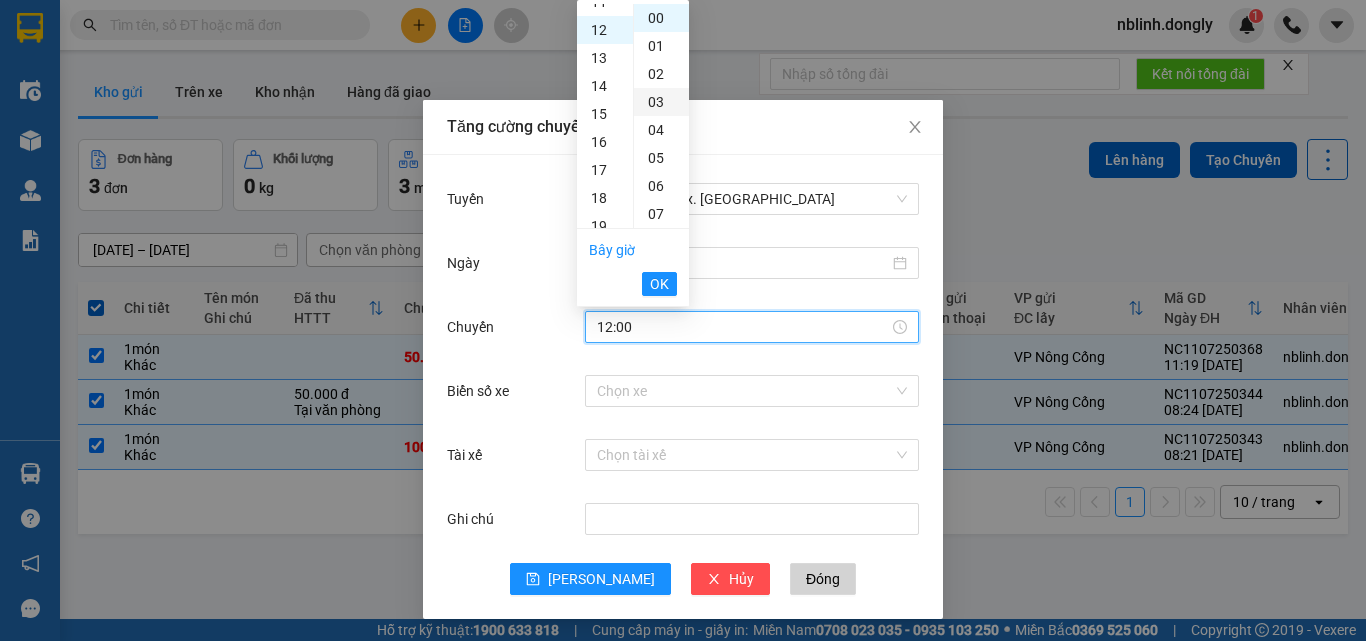 scroll, scrollTop: 336, scrollLeft: 0, axis: vertical 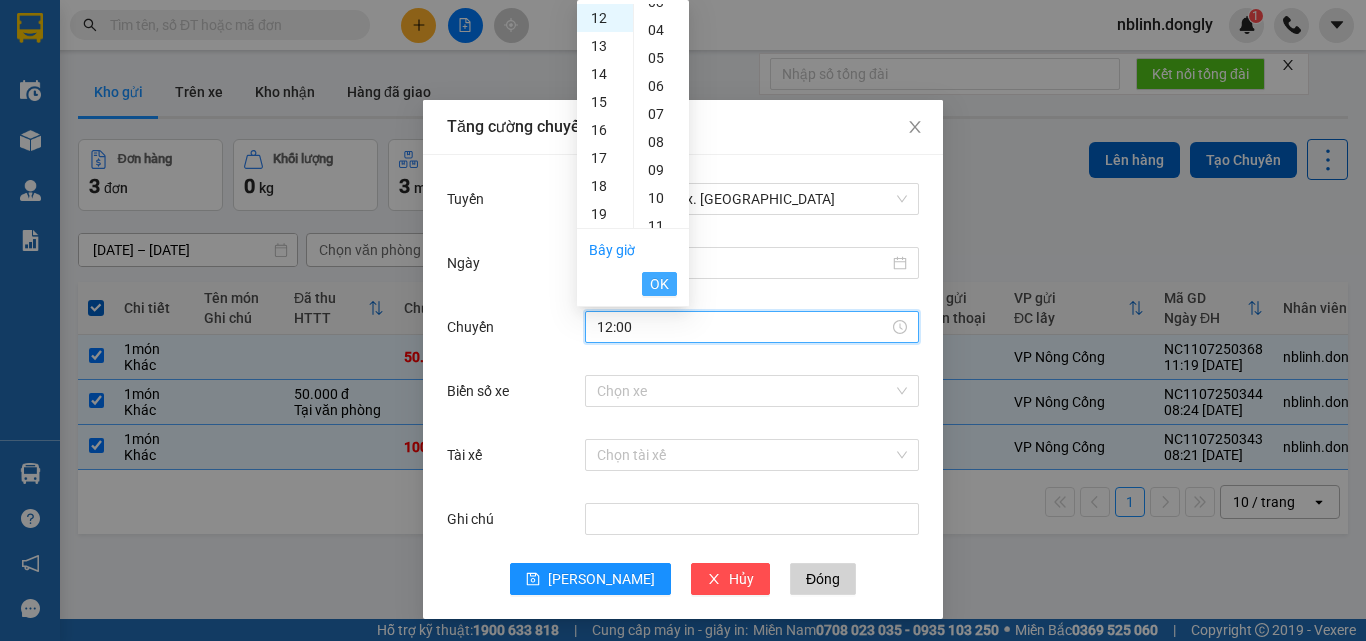 click on "OK" at bounding box center [659, 284] 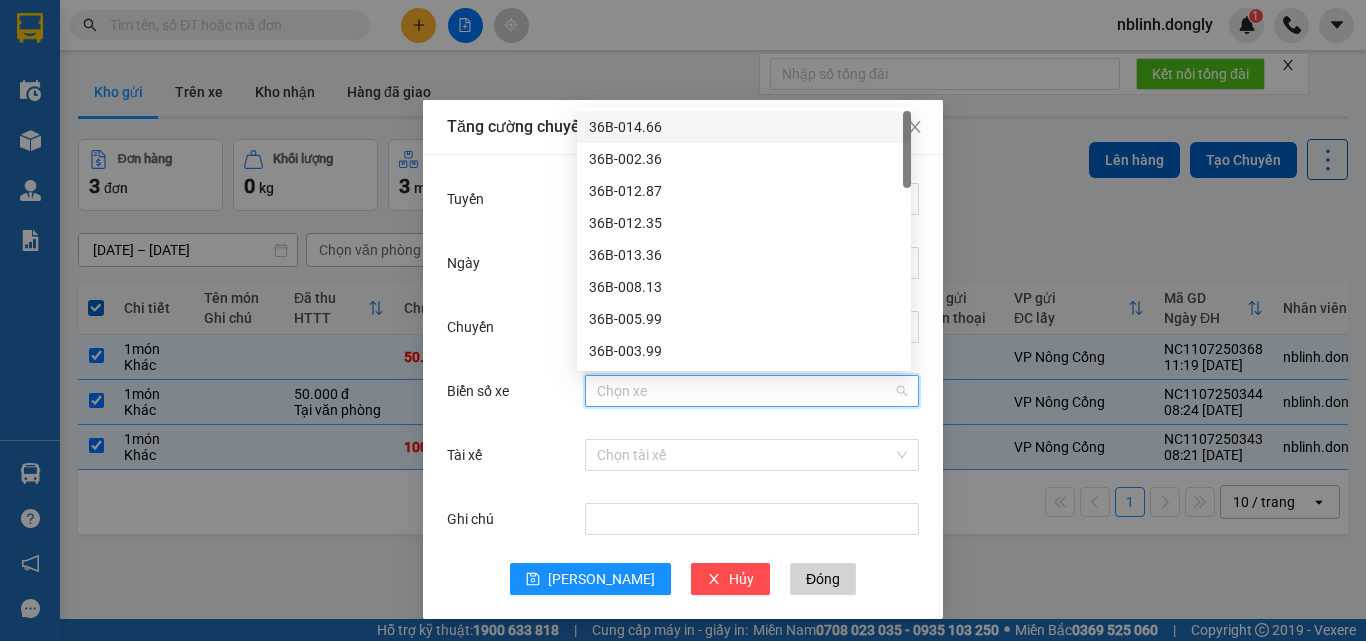 click on "Biển số xe" at bounding box center [745, 391] 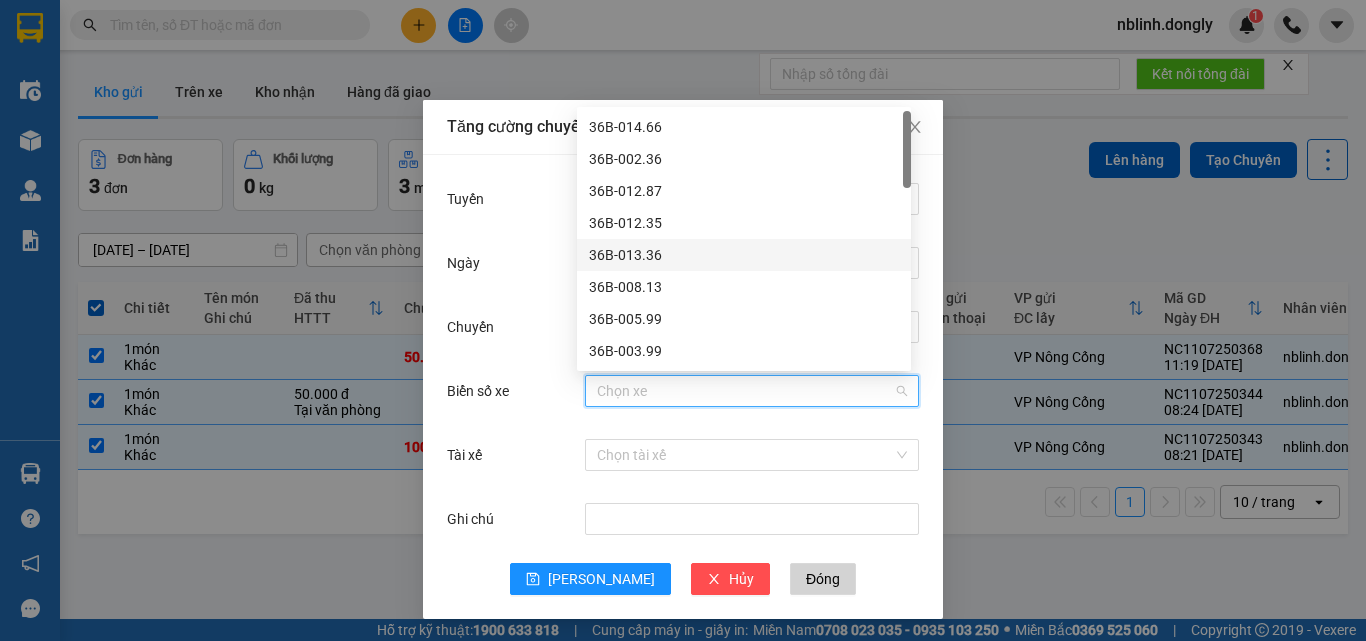 scroll, scrollTop: 200, scrollLeft: 0, axis: vertical 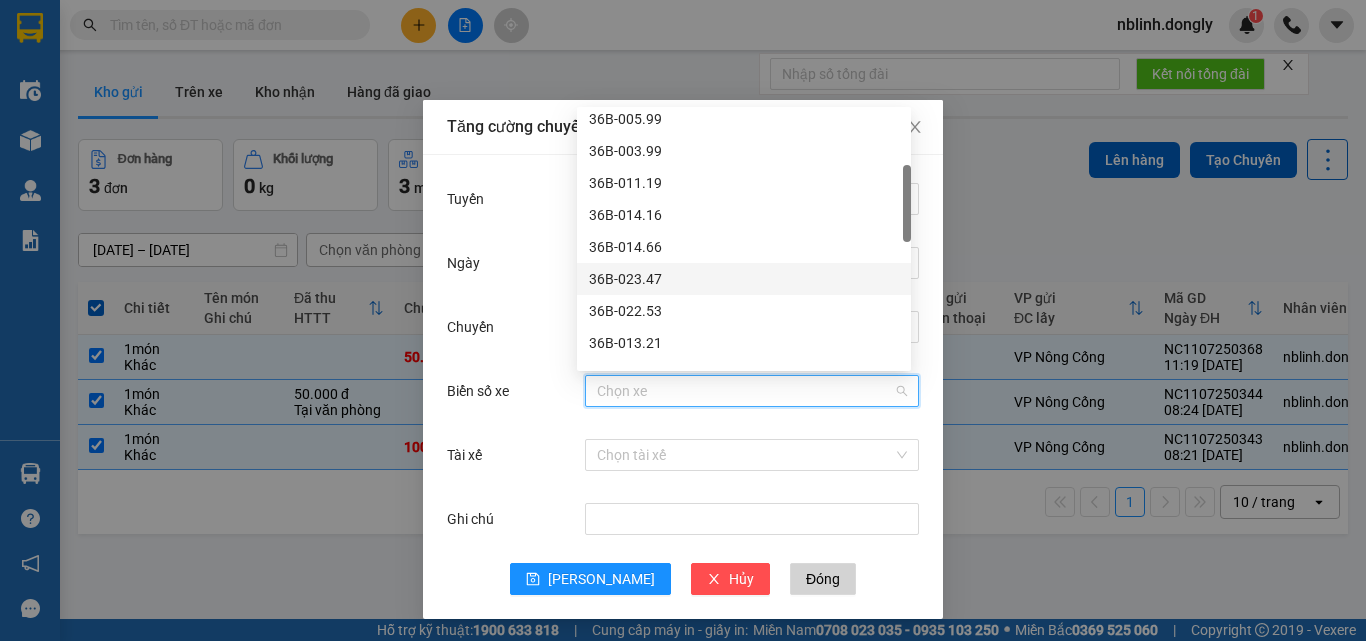 click on "36B-023.47" at bounding box center (744, 279) 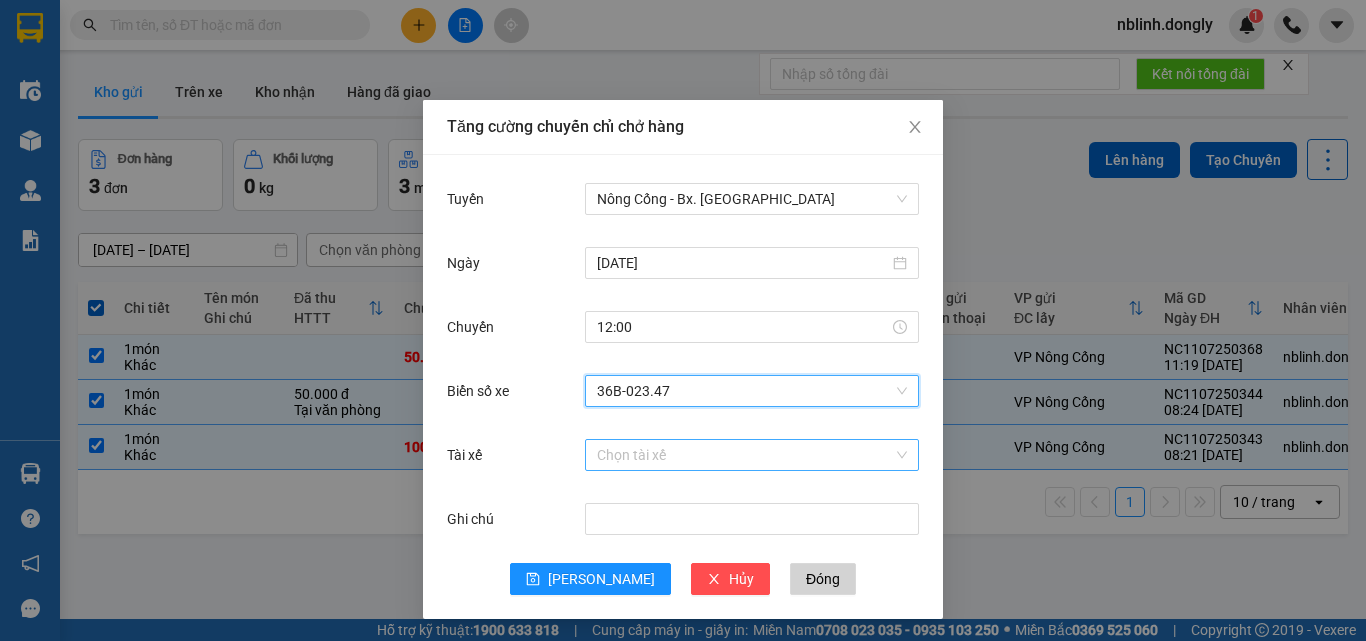 click on "Tài xế" at bounding box center [745, 455] 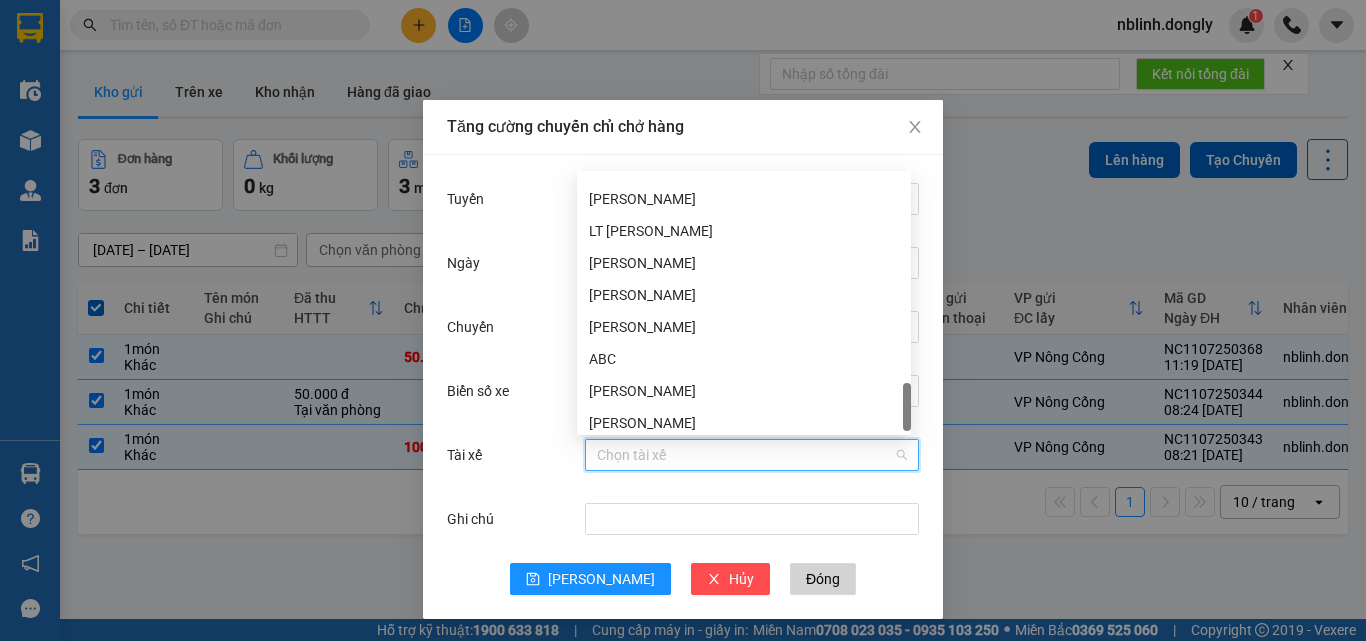 scroll, scrollTop: 1440, scrollLeft: 0, axis: vertical 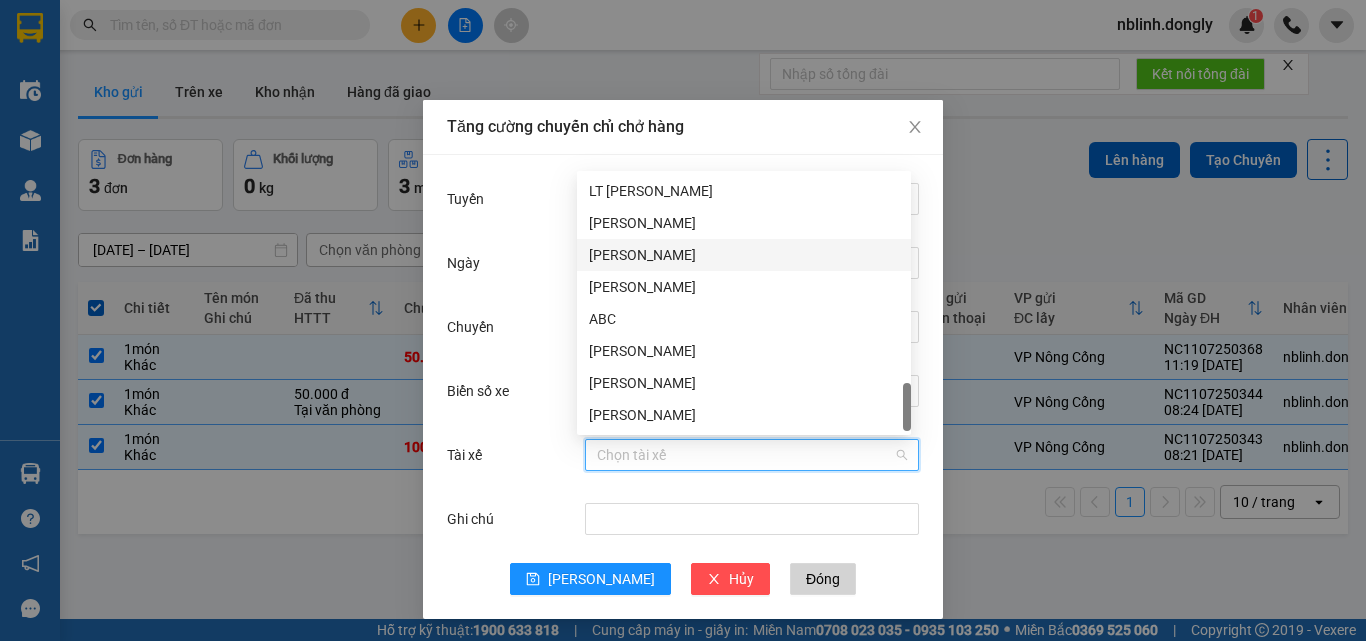 click on "[PERSON_NAME]" at bounding box center (744, 255) 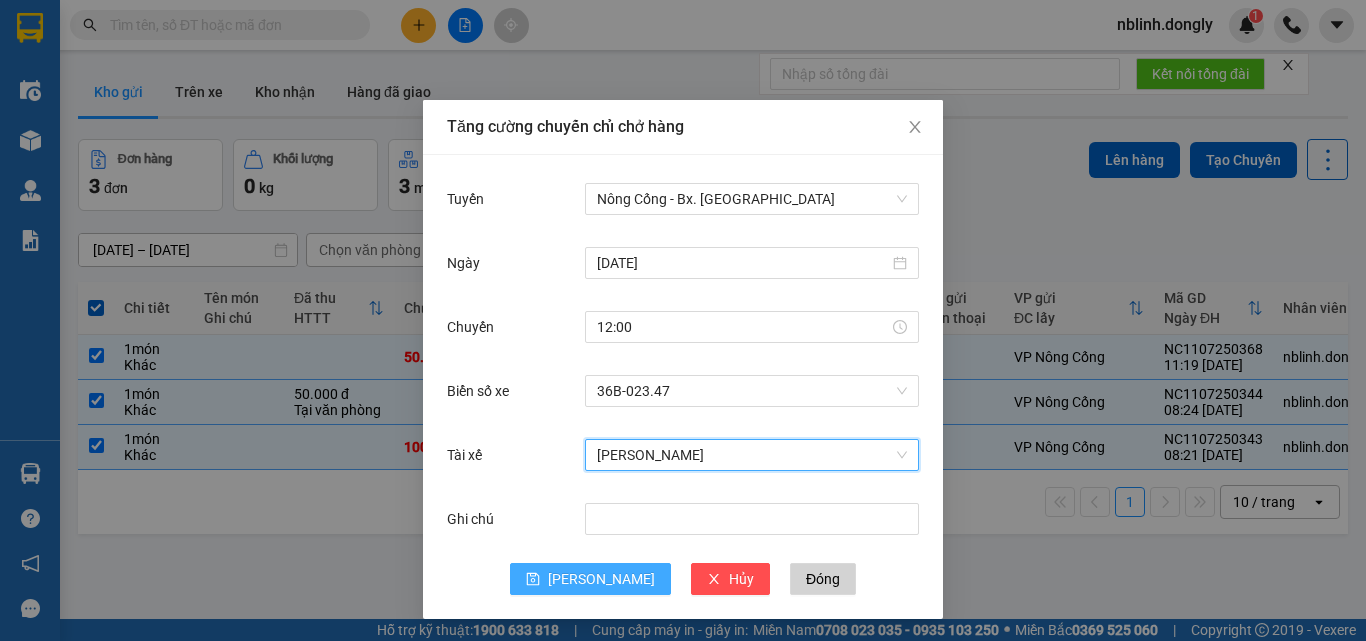 click on "[PERSON_NAME]" at bounding box center [601, 579] 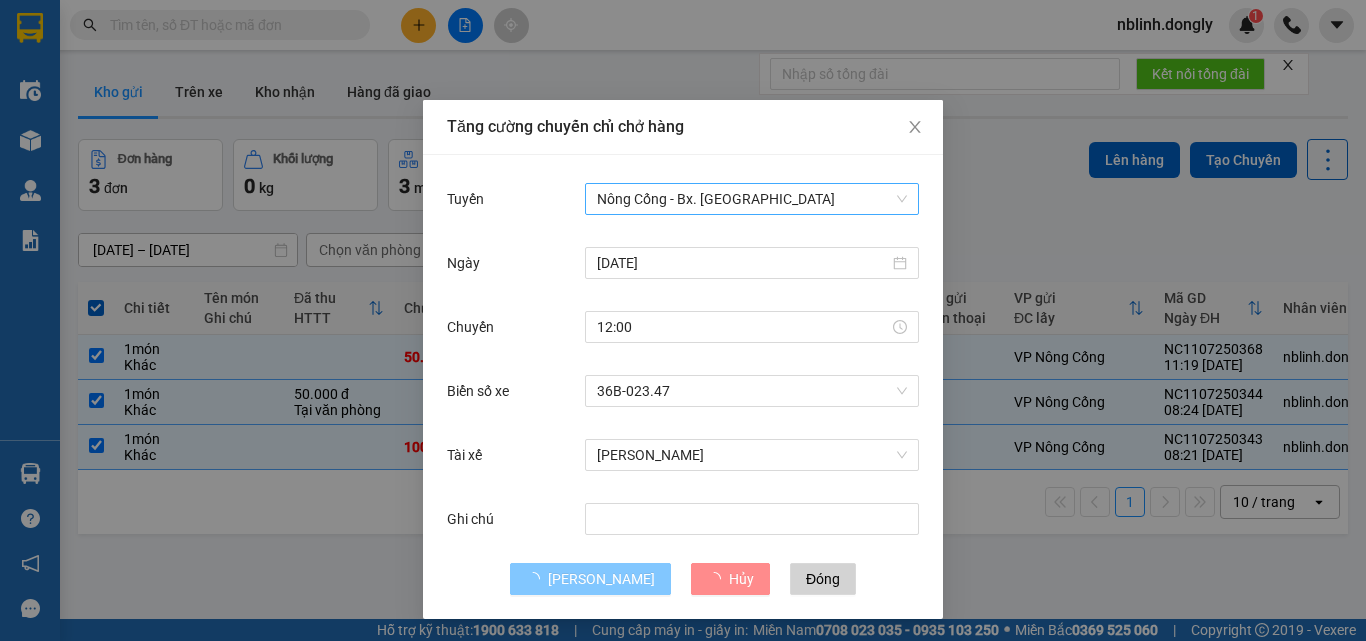 type 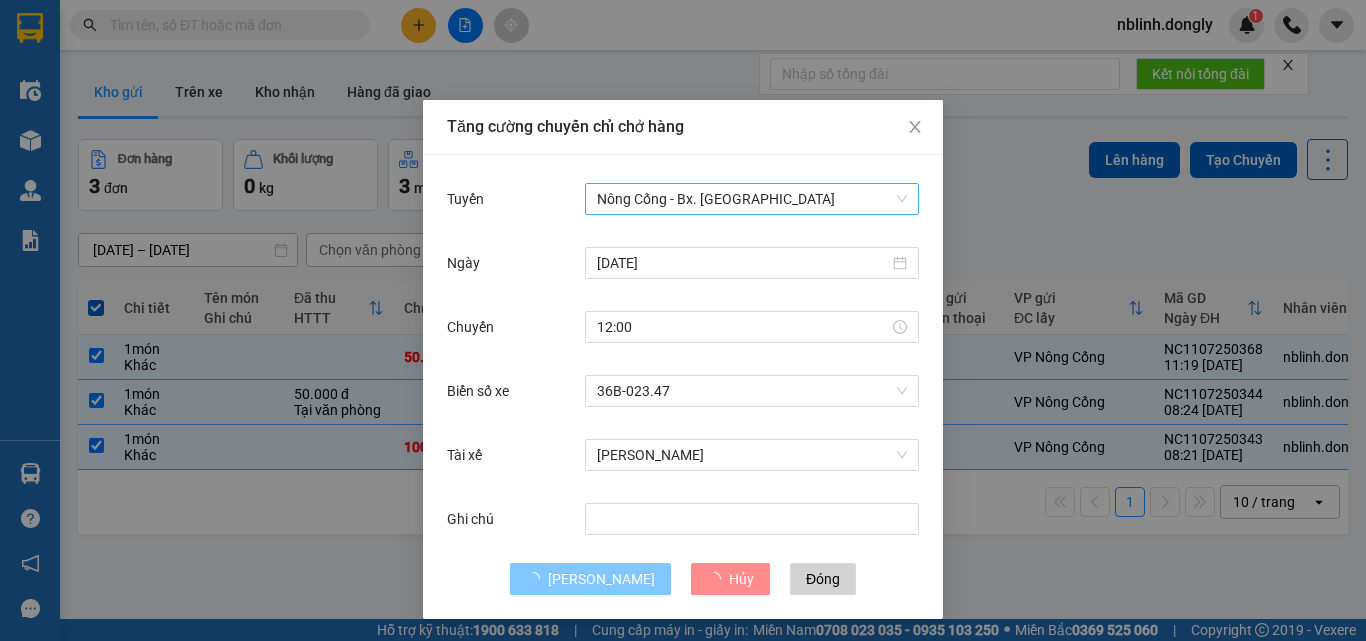 type 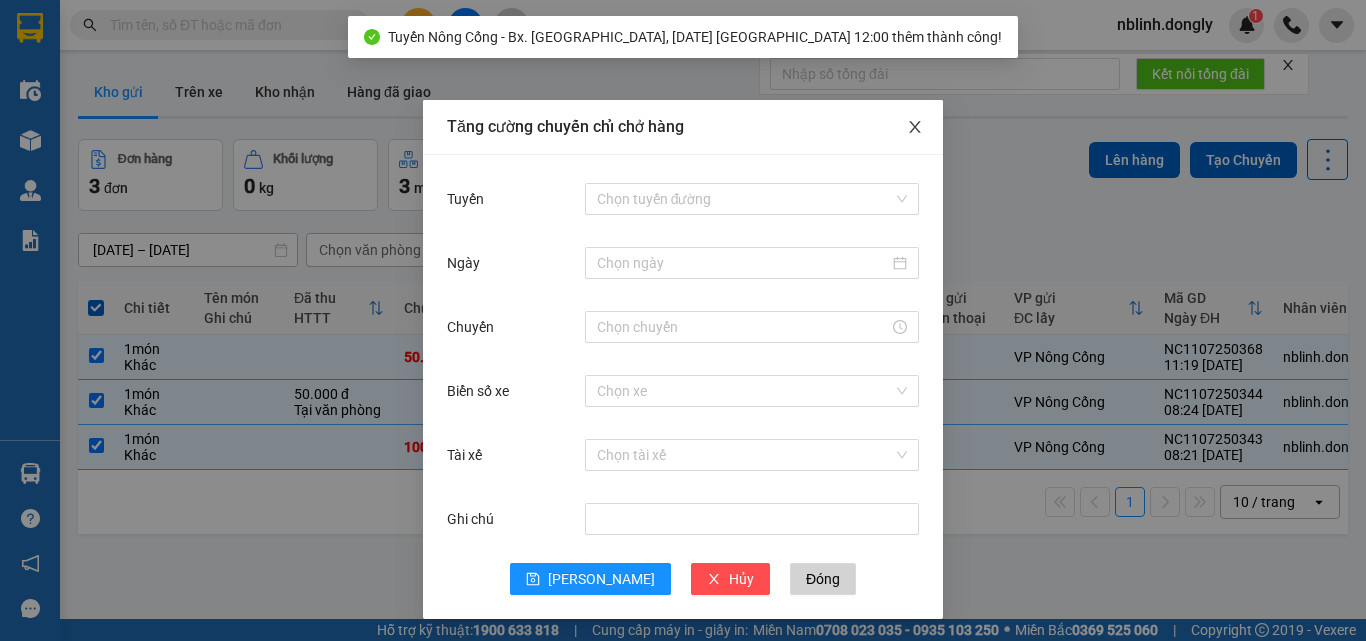 click 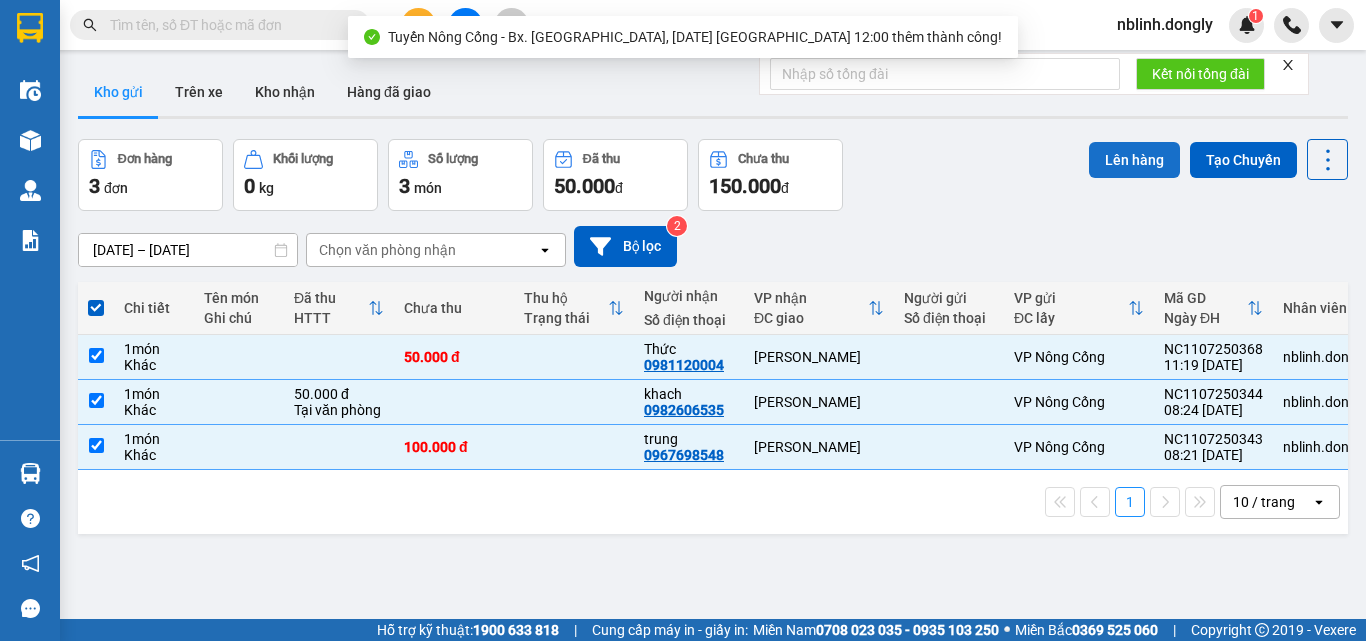click on "Lên hàng" at bounding box center [1134, 160] 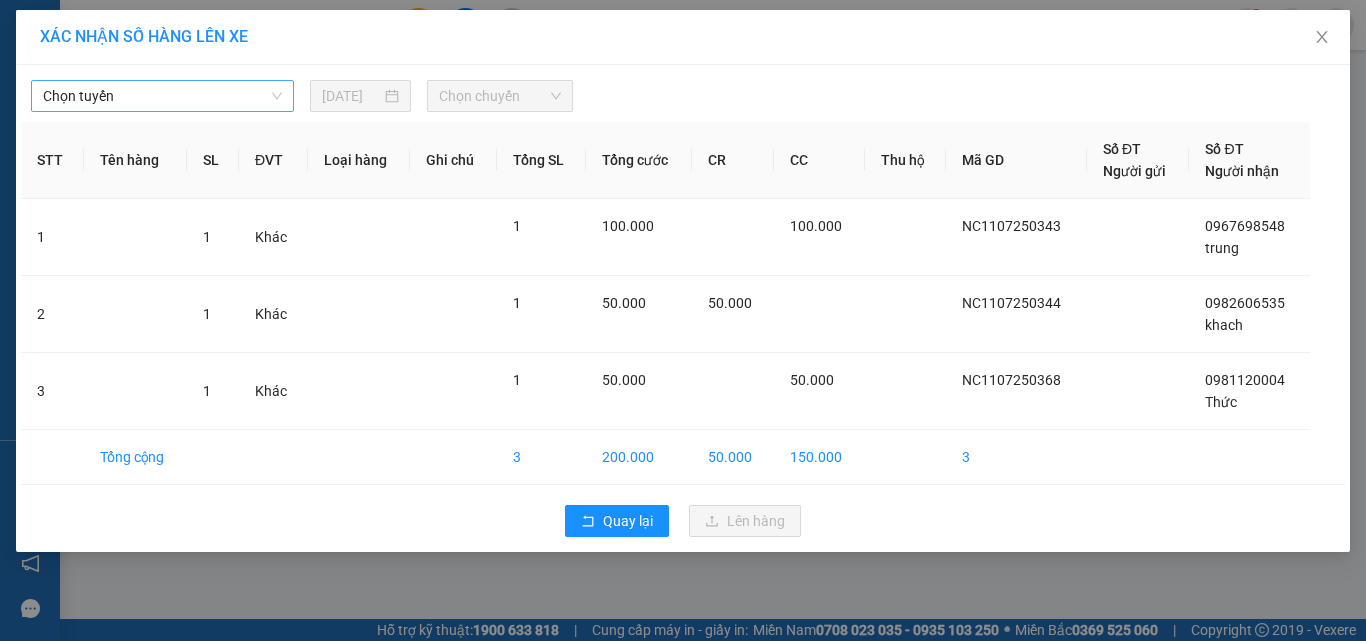 click on "Chọn tuyến" at bounding box center (162, 96) 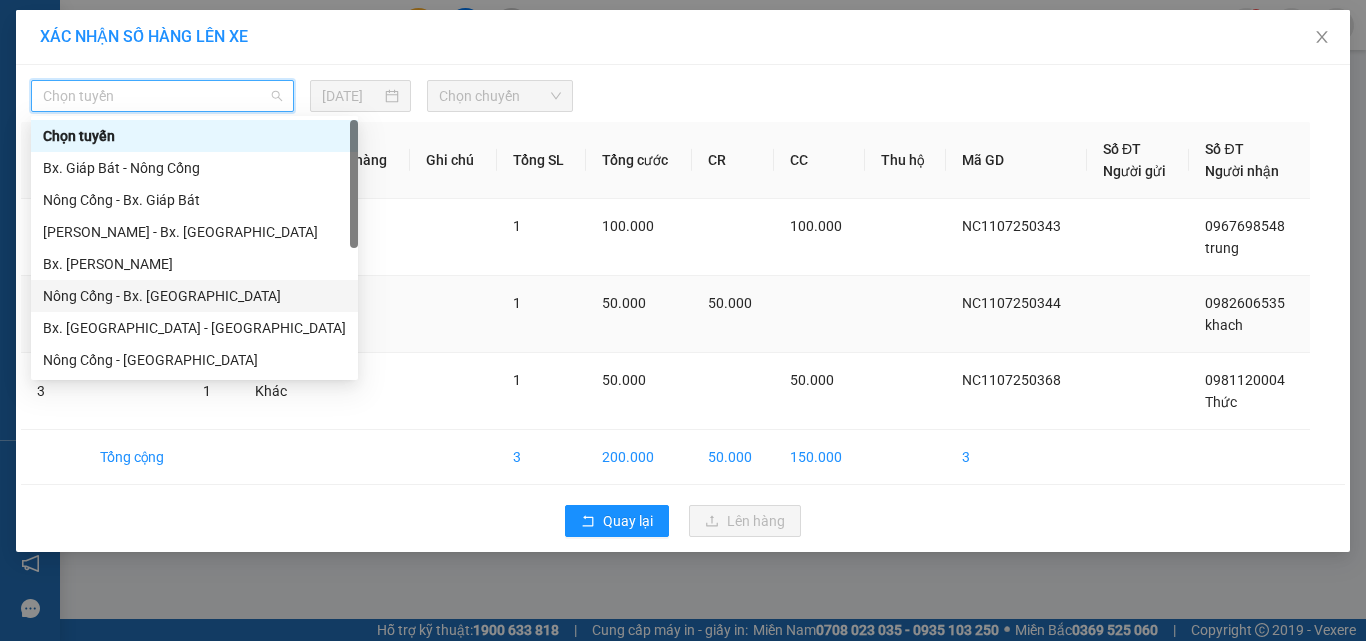 drag, startPoint x: 159, startPoint y: 290, endPoint x: 173, endPoint y: 286, distance: 14.56022 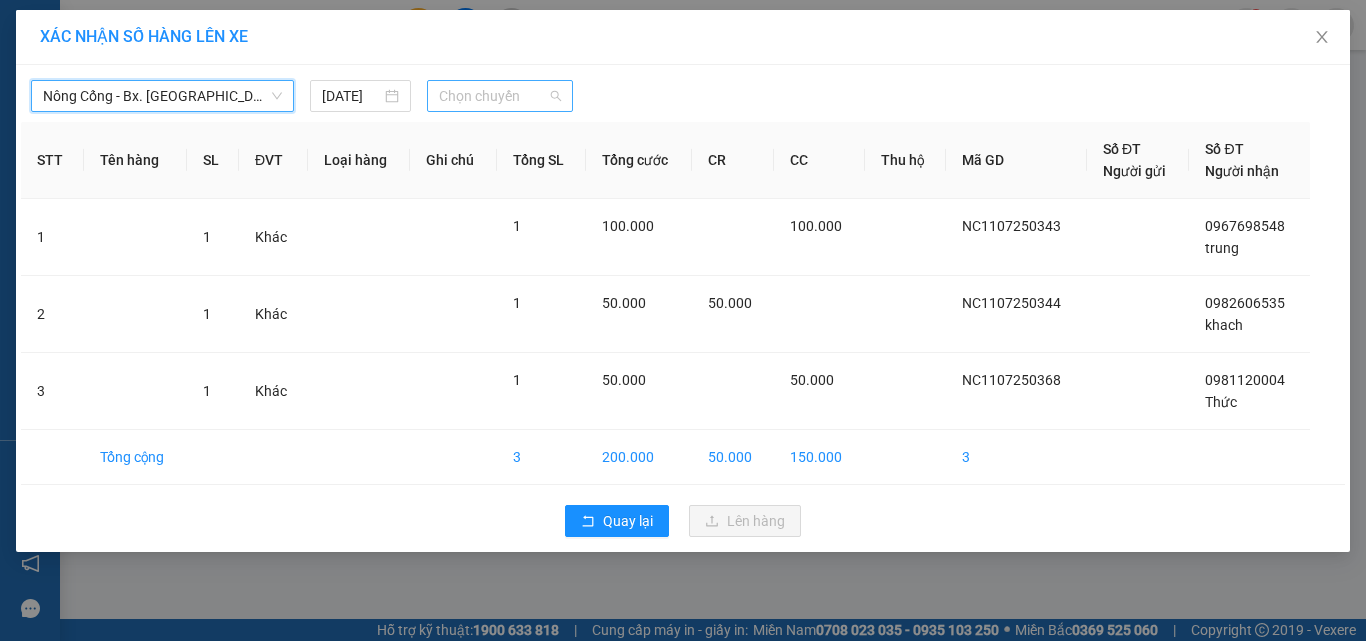 click on "Chọn chuyến" at bounding box center (500, 96) 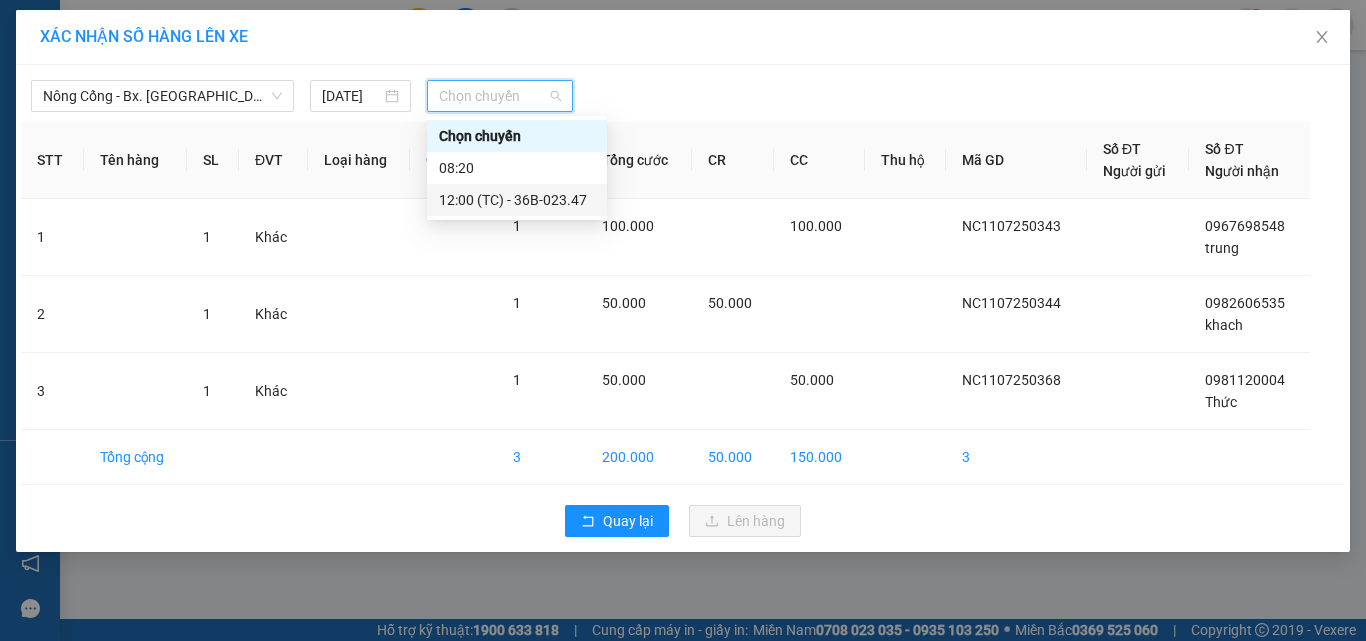 click on "12:00   (TC)   - 36B-023.47" at bounding box center [517, 200] 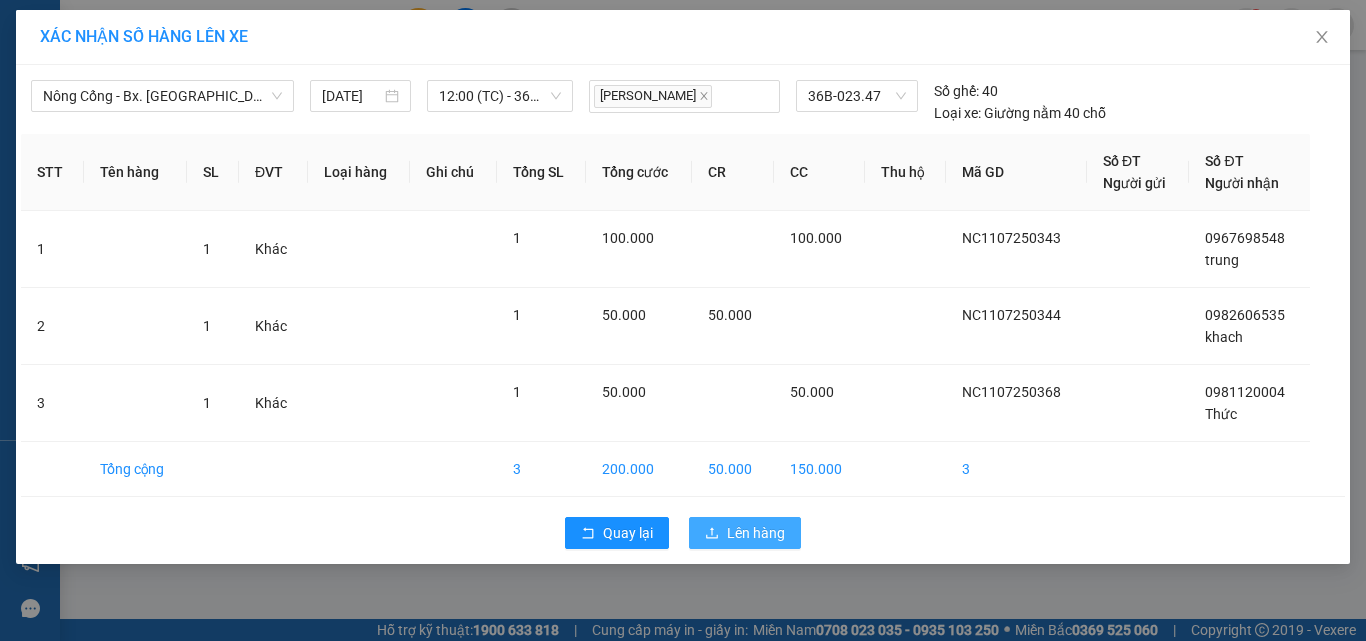 click on "Lên hàng" at bounding box center [756, 533] 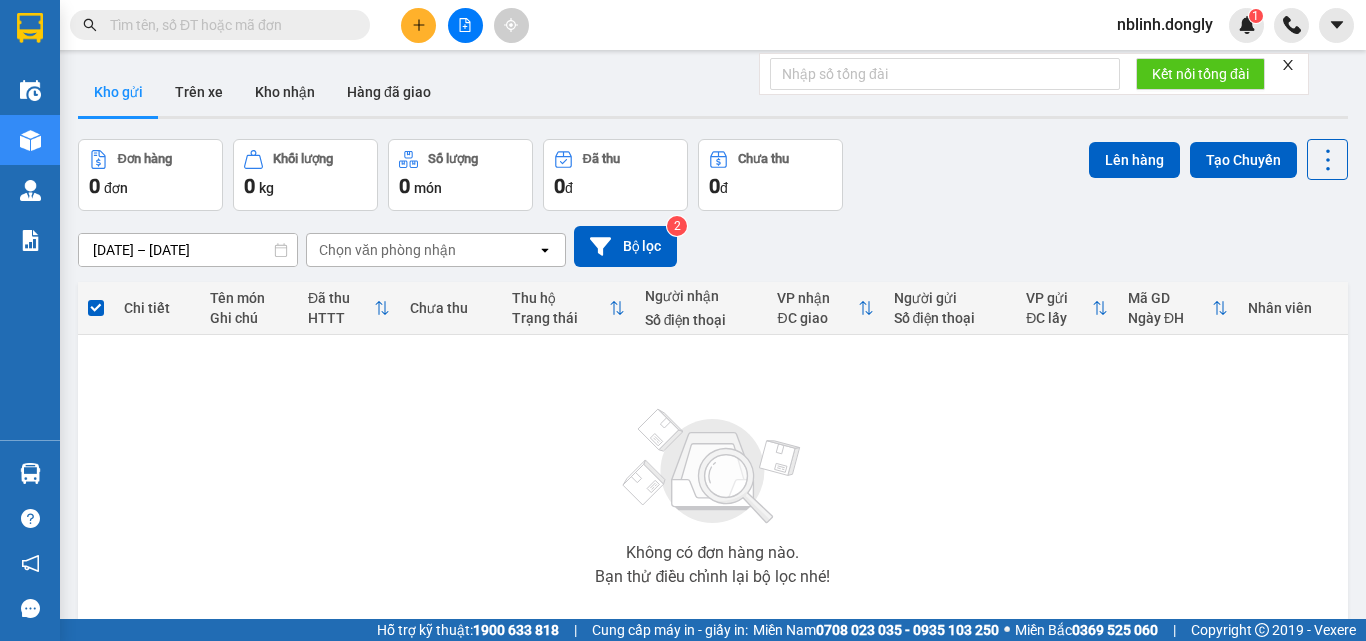 drag, startPoint x: 1250, startPoint y: 500, endPoint x: 910, endPoint y: 680, distance: 384.70767 